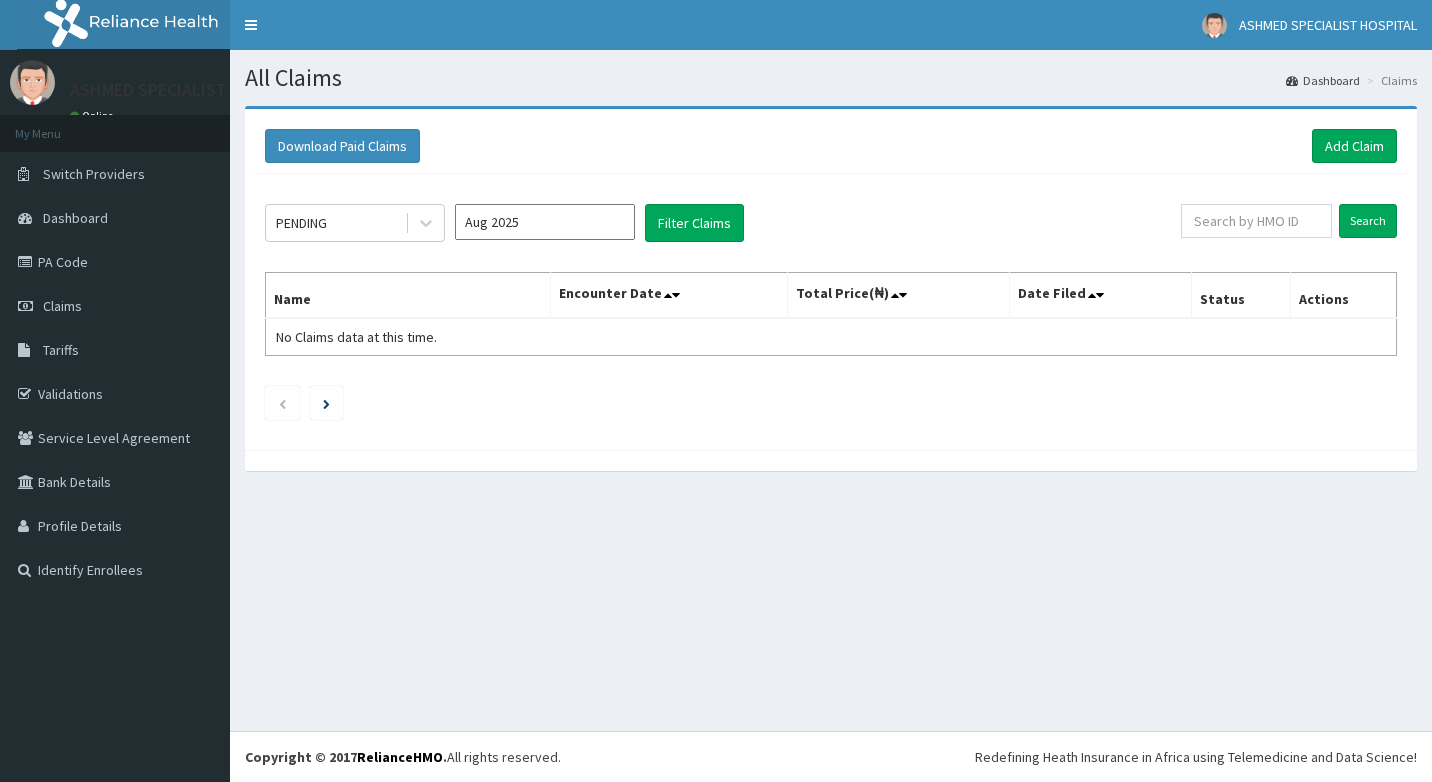 scroll, scrollTop: 0, scrollLeft: 0, axis: both 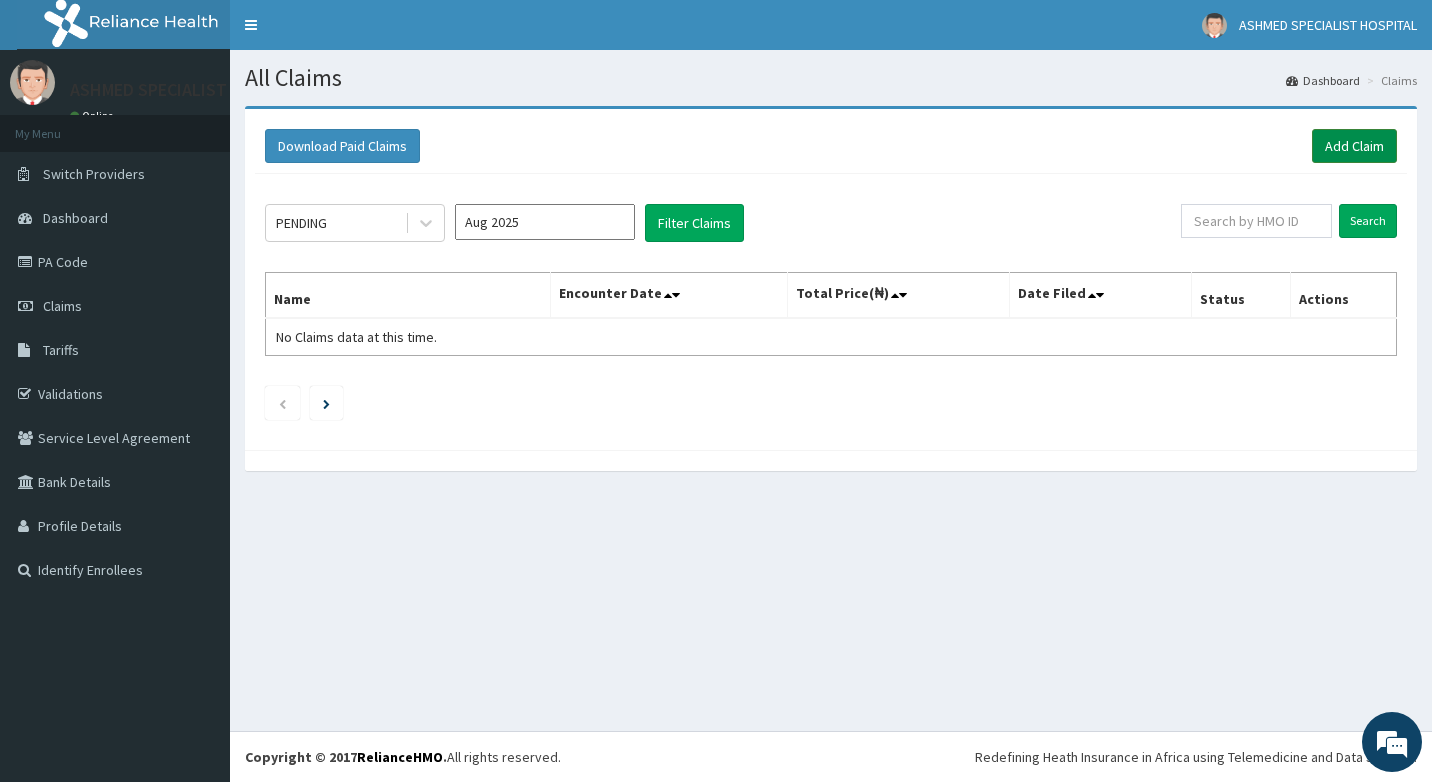 click on "Add Claim" at bounding box center [1354, 146] 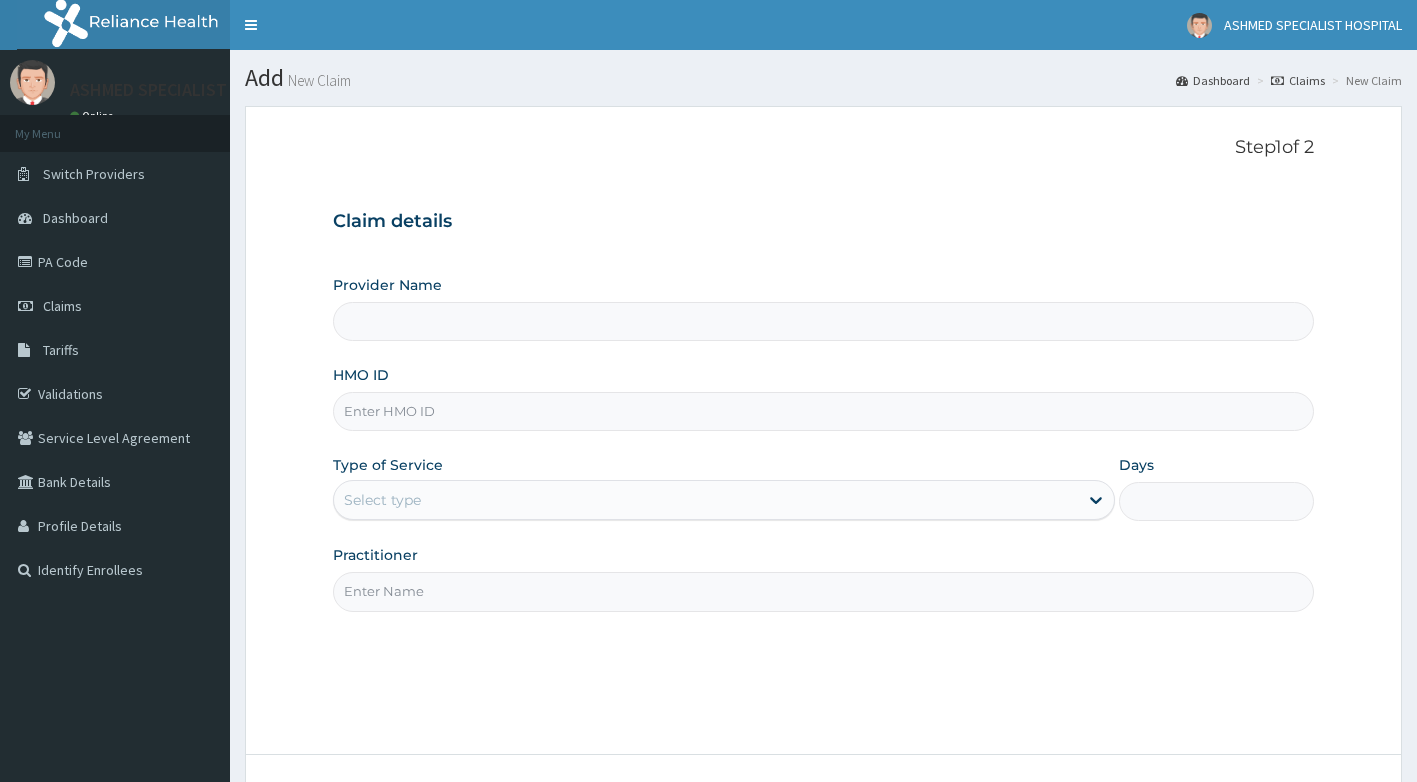scroll, scrollTop: 0, scrollLeft: 0, axis: both 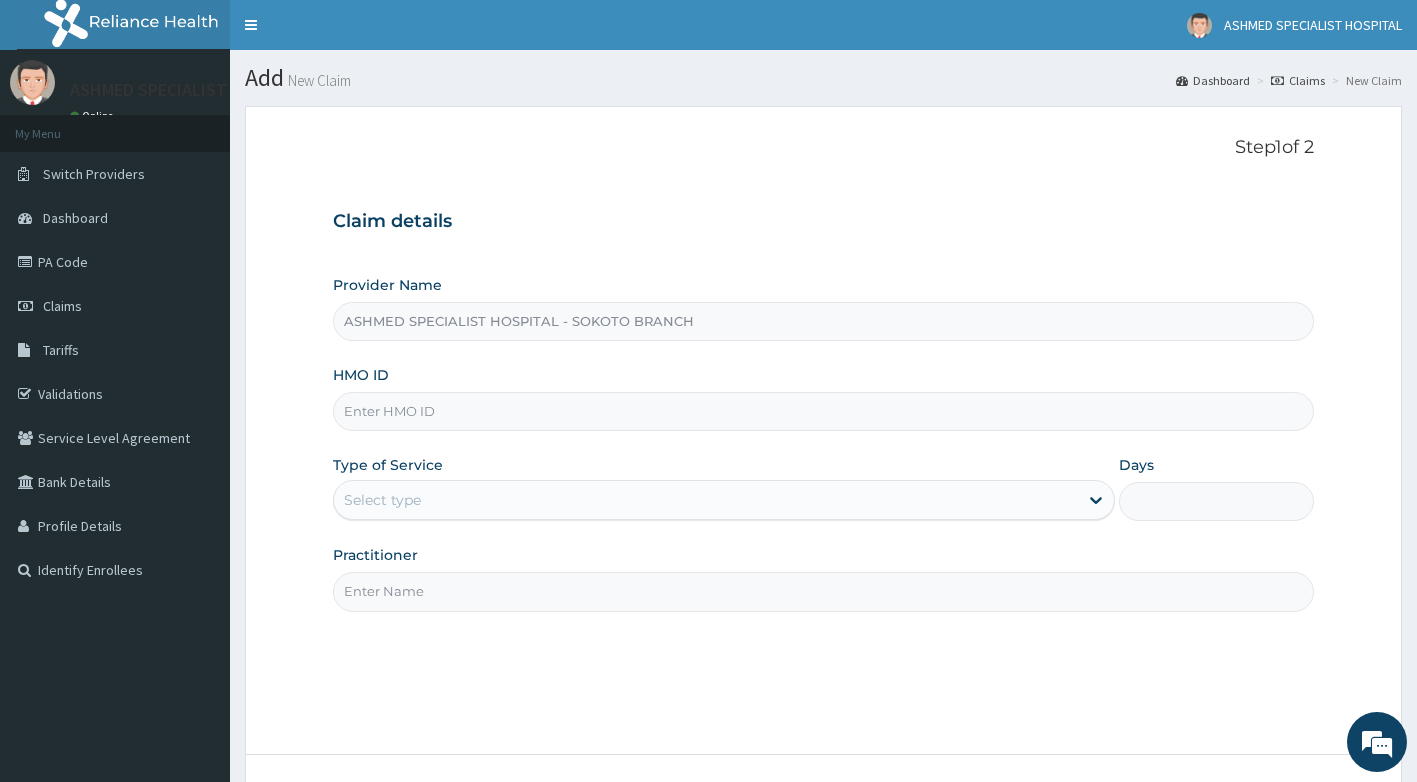 click on "HMO ID" at bounding box center [824, 411] 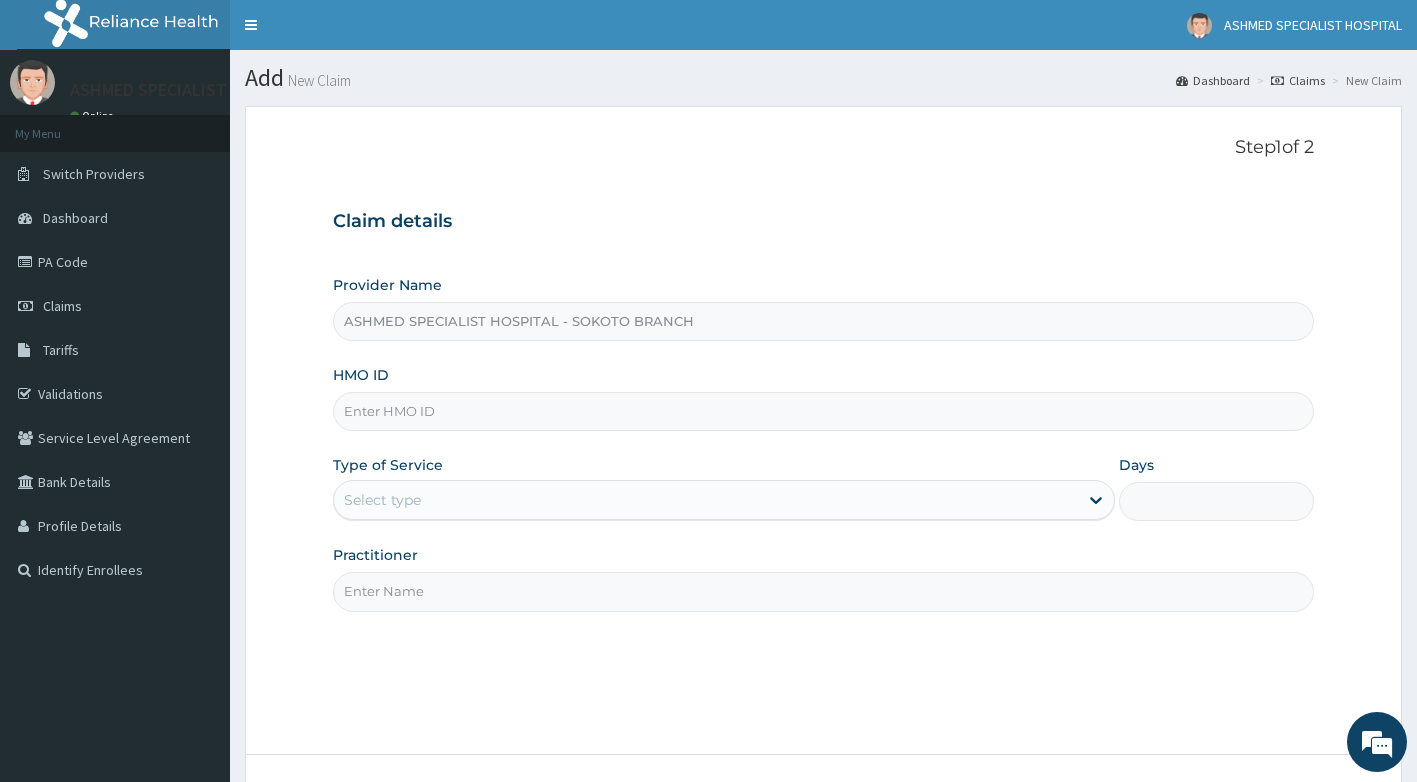 paste on "1019969" 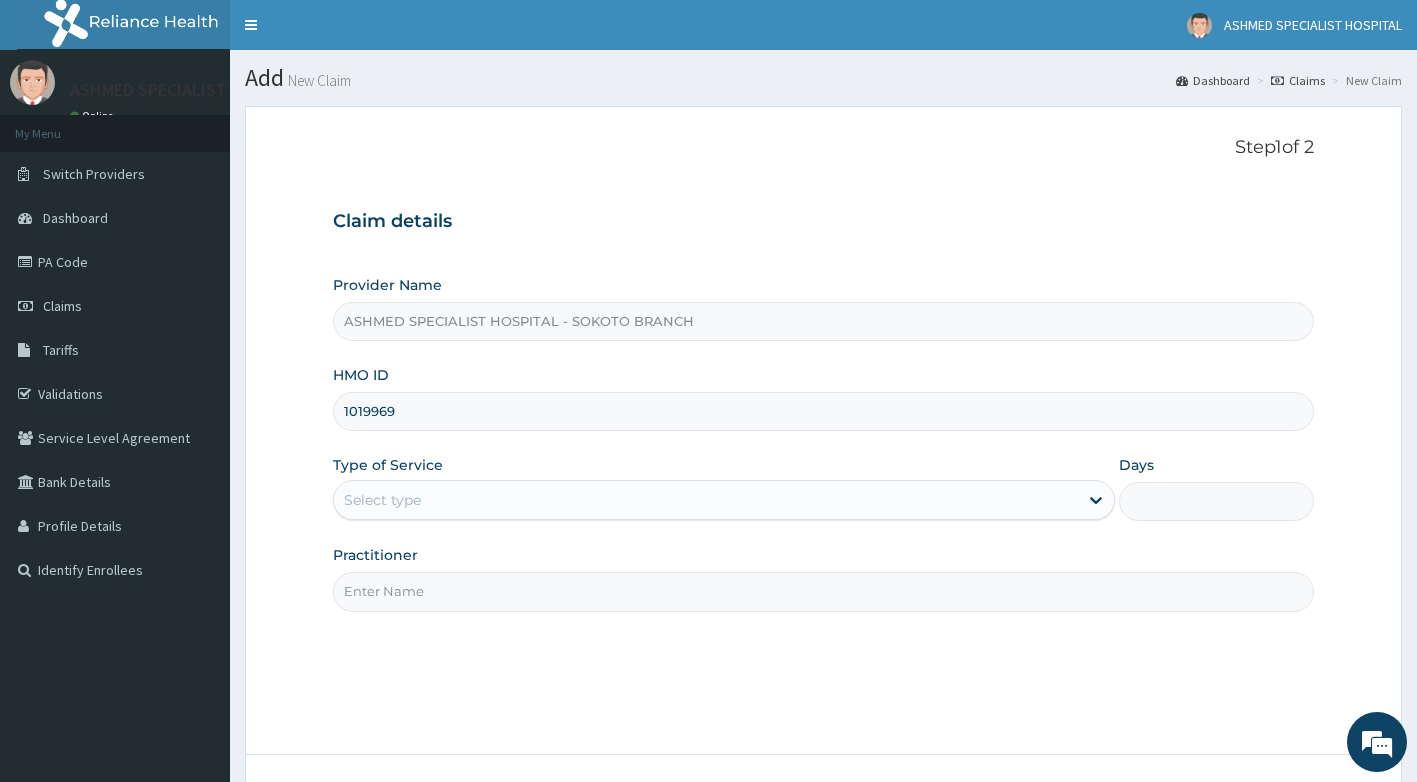 type on "1019969" 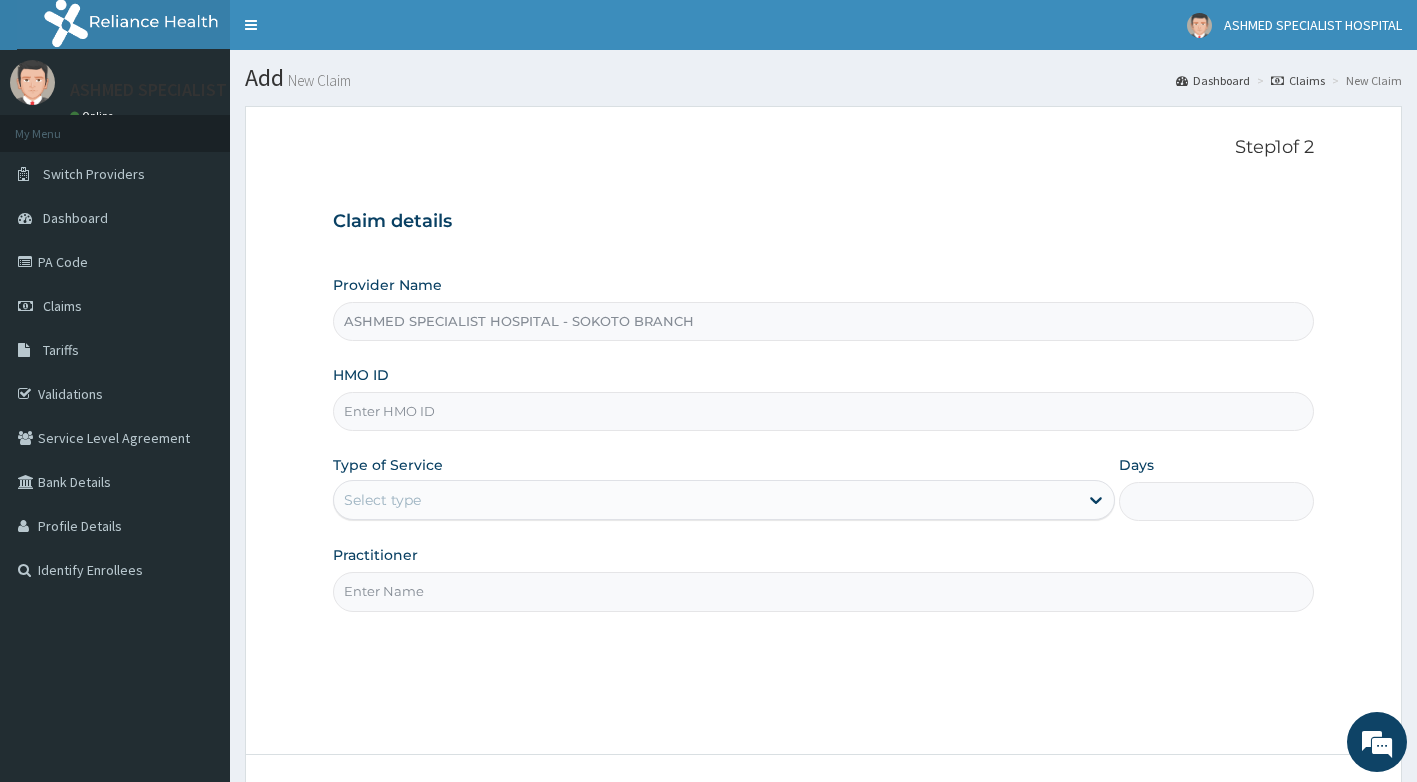 scroll, scrollTop: 0, scrollLeft: 0, axis: both 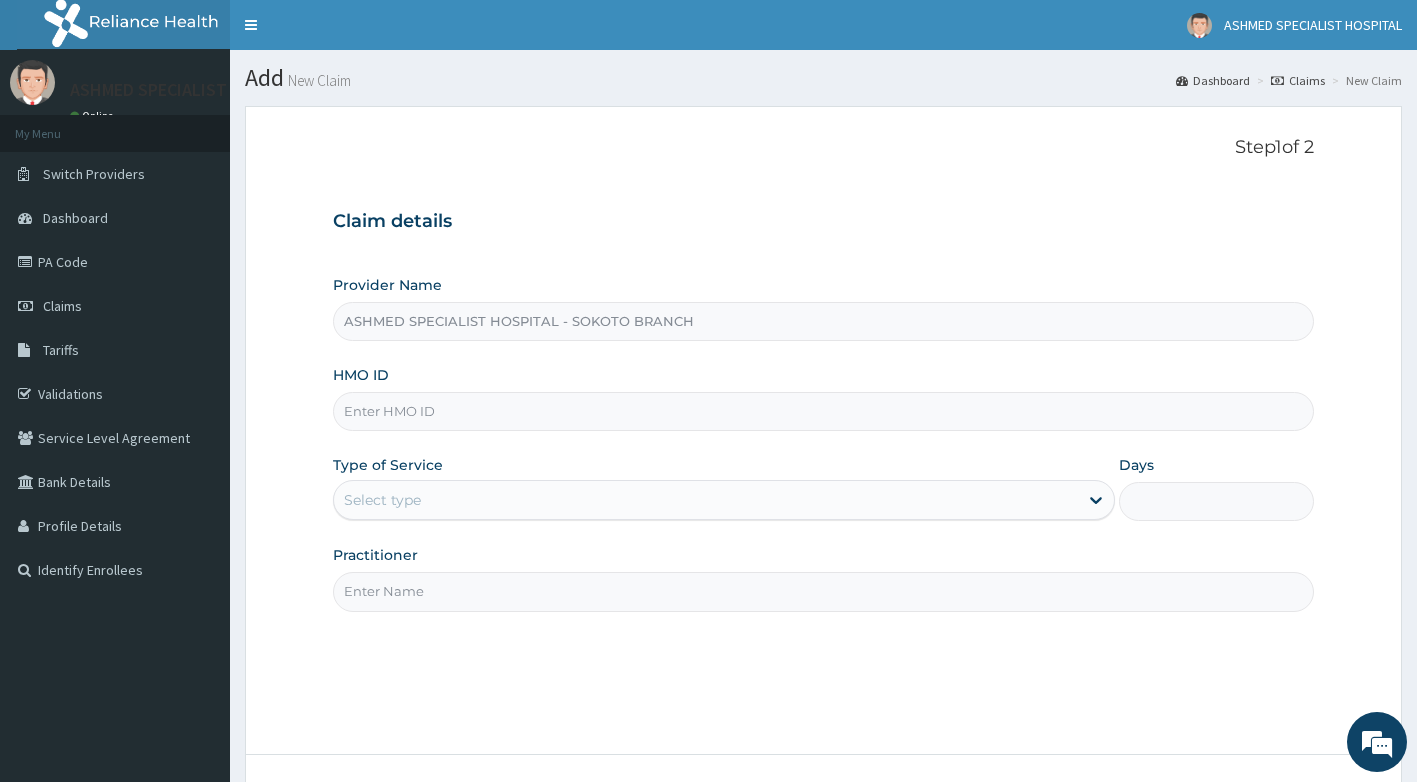 click on "HMO ID" at bounding box center (824, 411) 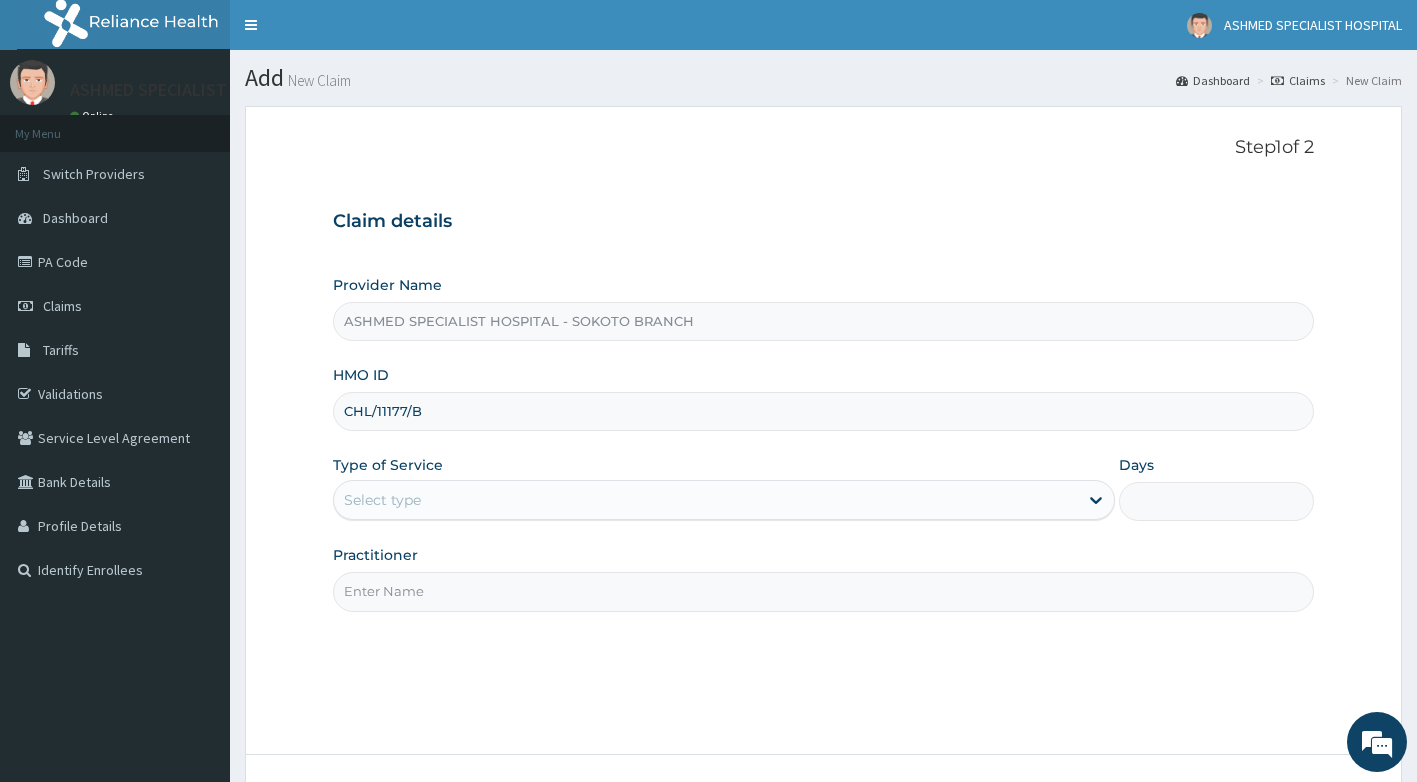 type on "CHL/11177/B" 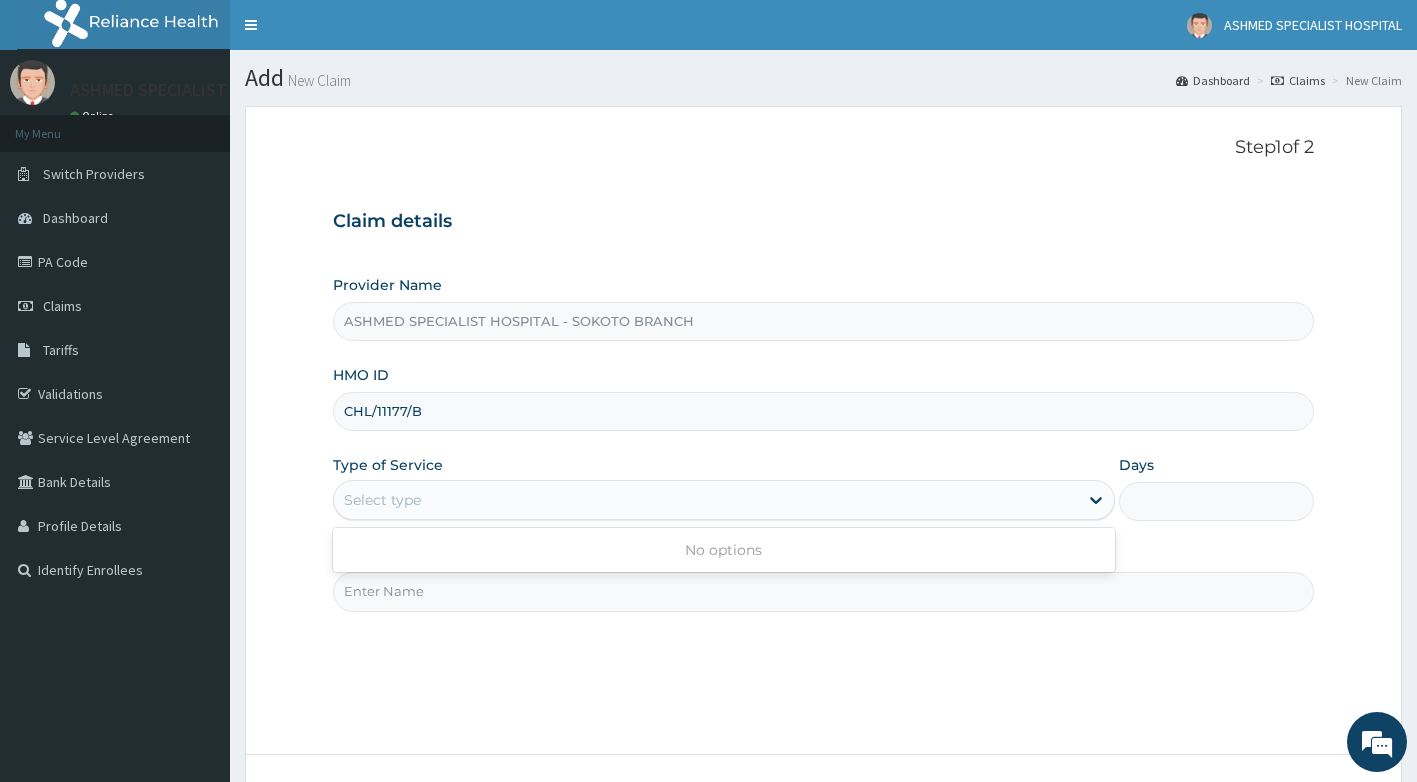 click on "Select type" at bounding box center [706, 500] 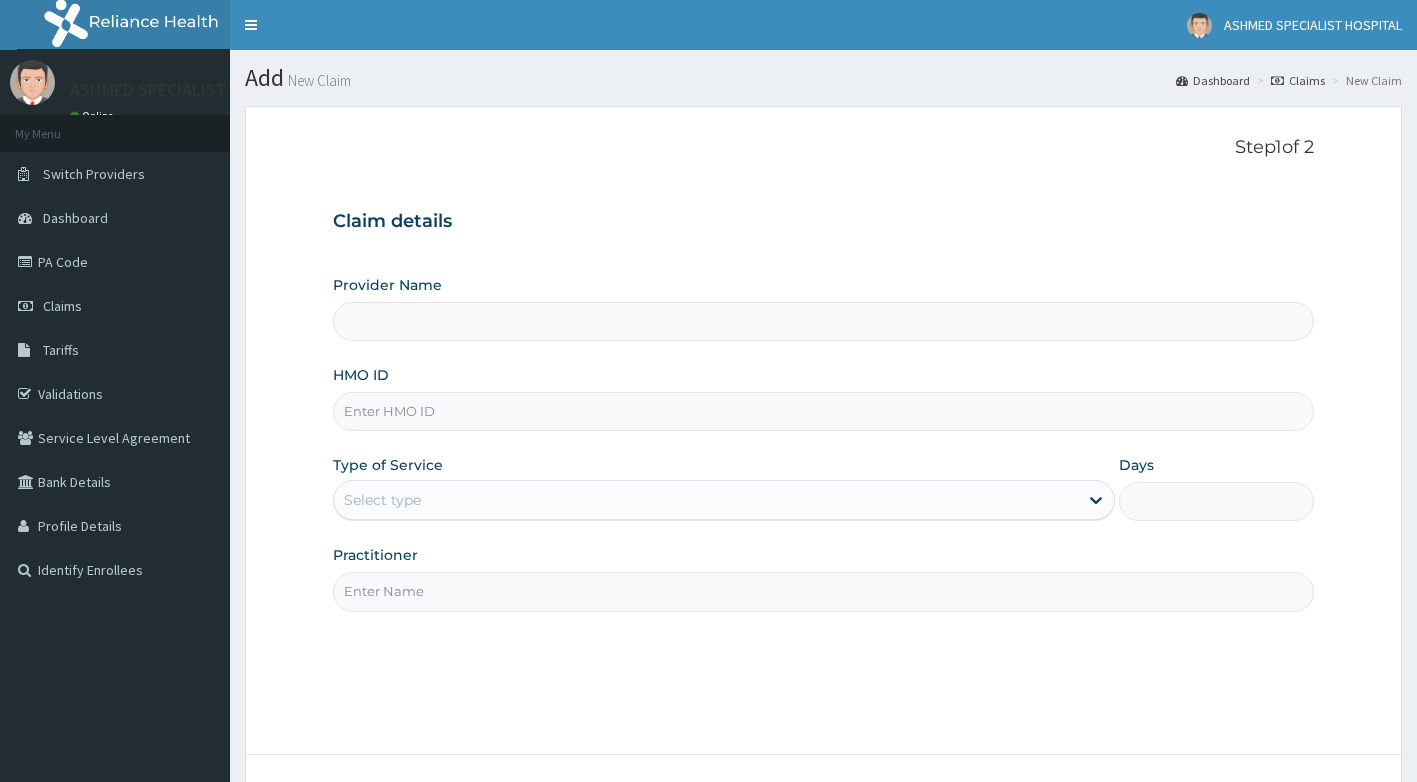 scroll, scrollTop: 0, scrollLeft: 0, axis: both 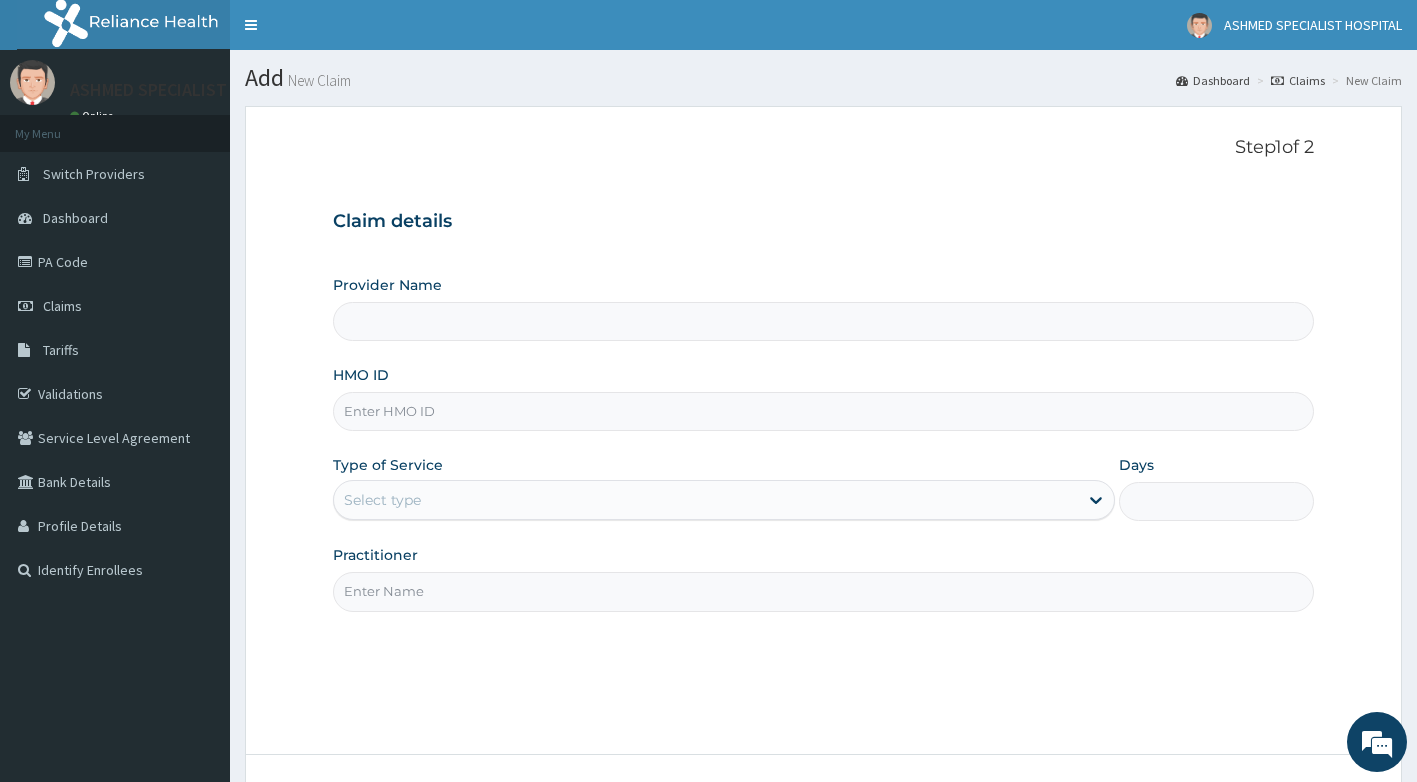 click on "HMO ID" at bounding box center (824, 411) 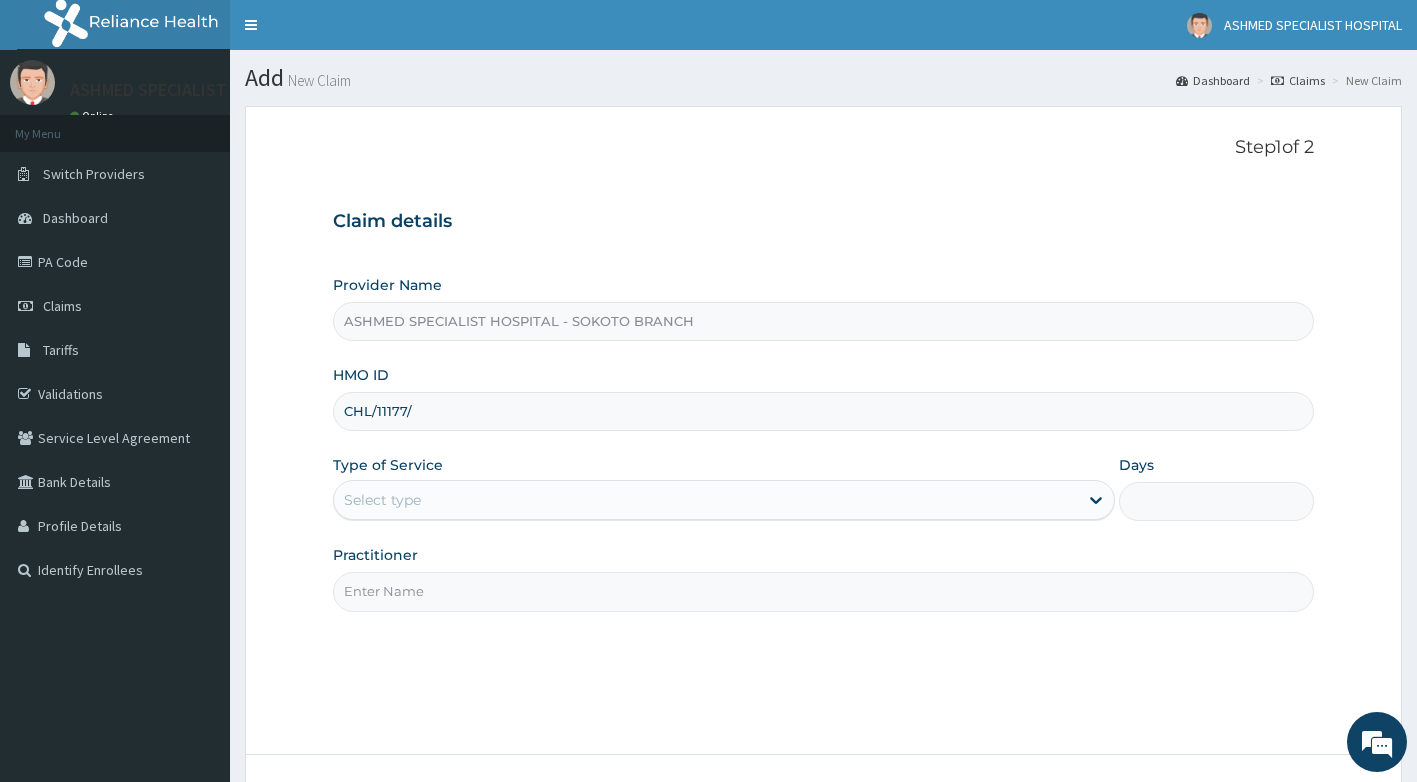 scroll, scrollTop: 0, scrollLeft: 0, axis: both 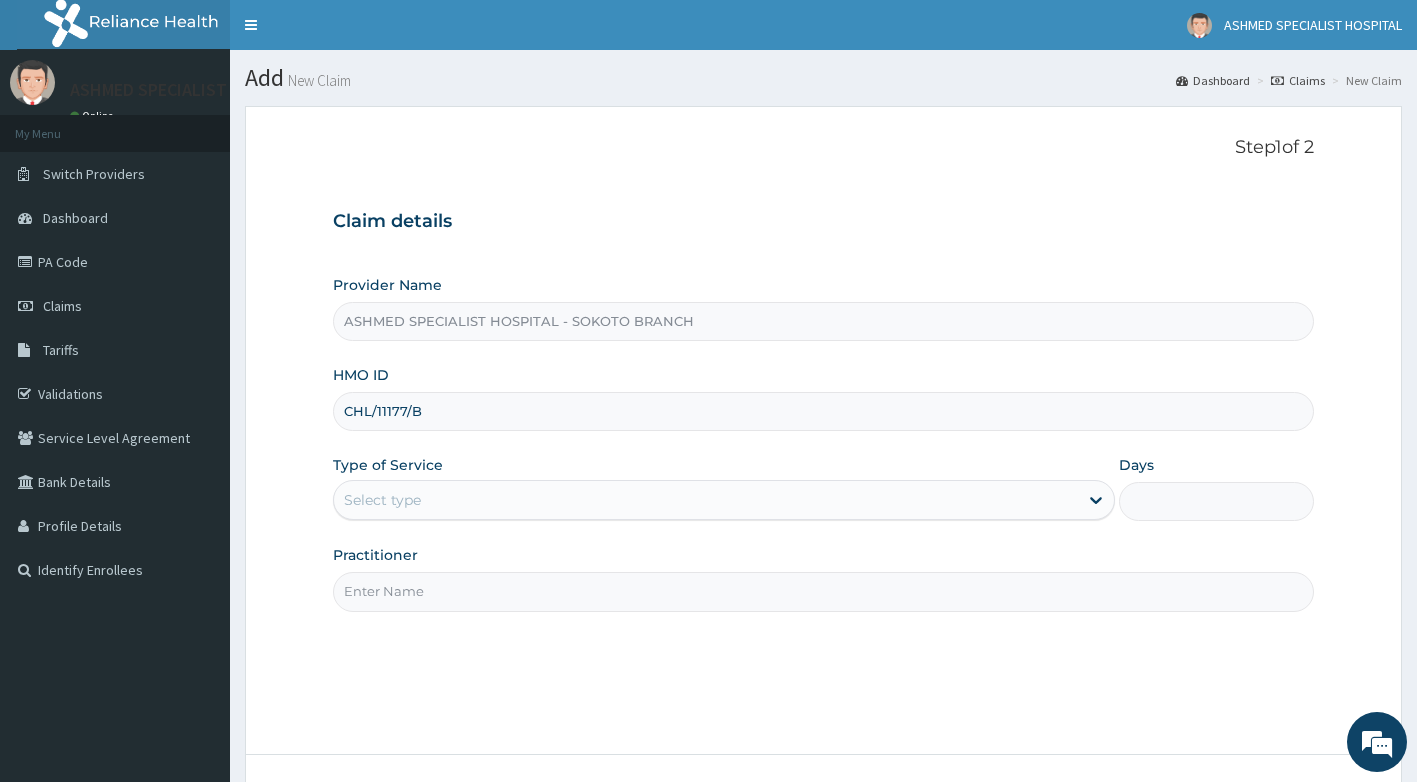 type on "CHL/11177/B" 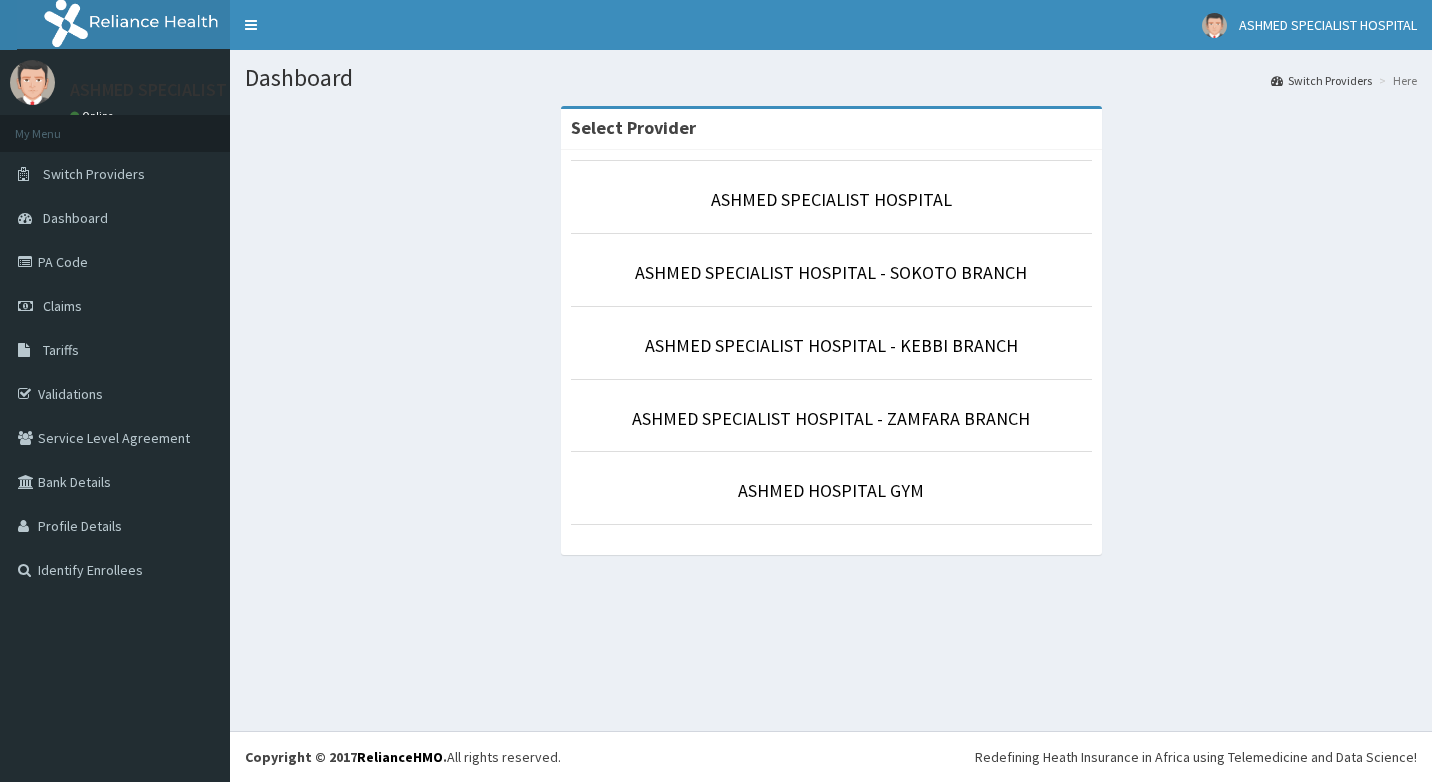 scroll, scrollTop: 0, scrollLeft: 0, axis: both 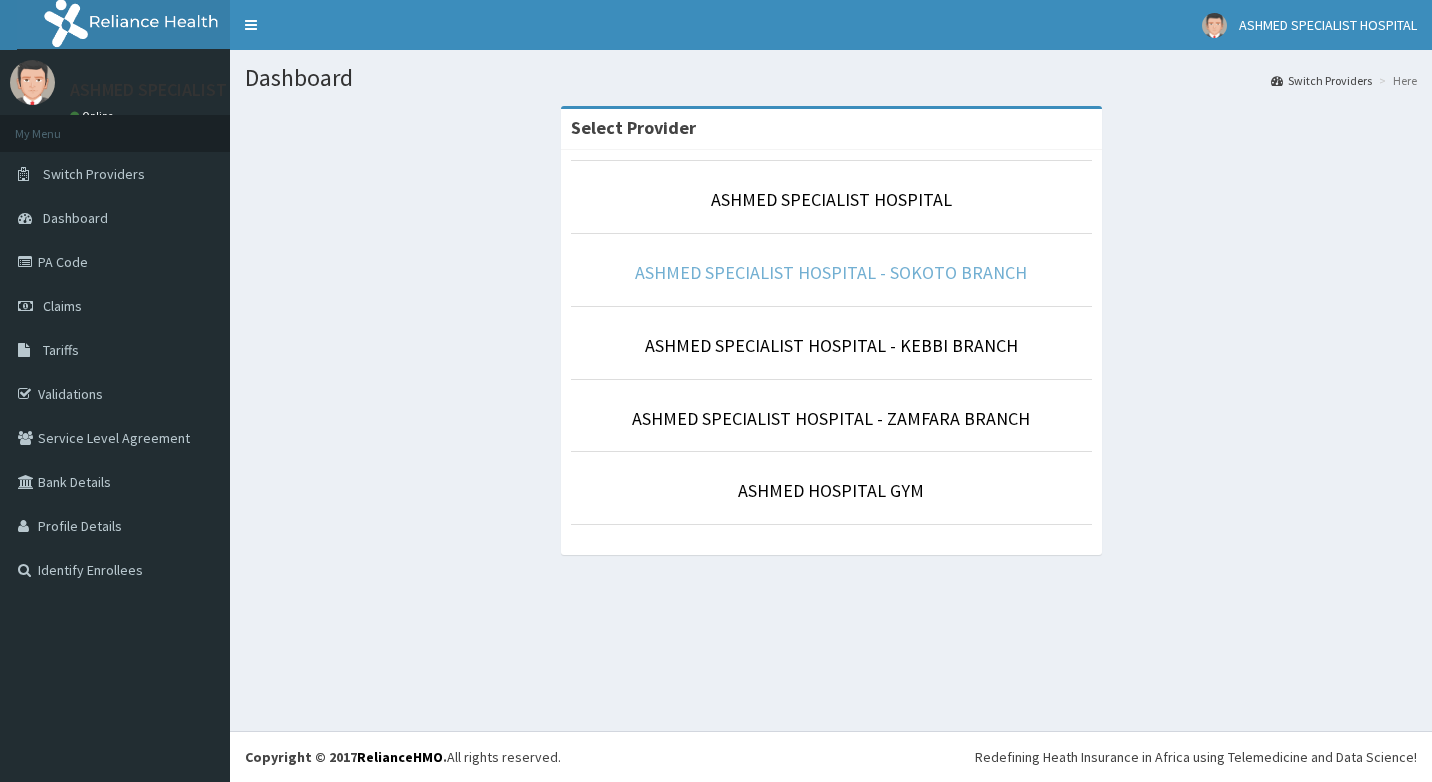 click on "ASHMED SPECIALIST HOSPITAL - SOKOTO BRANCH" at bounding box center (831, 272) 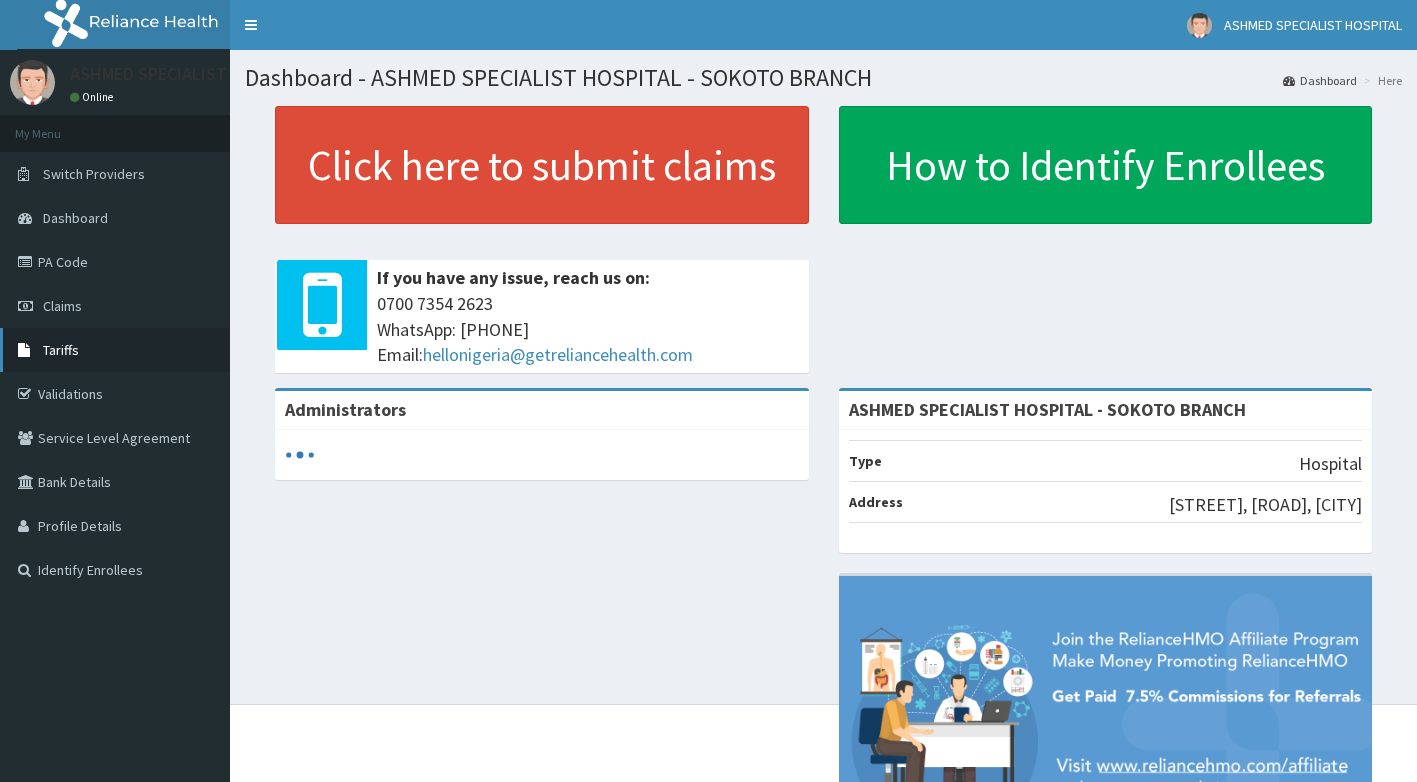 scroll, scrollTop: 0, scrollLeft: 0, axis: both 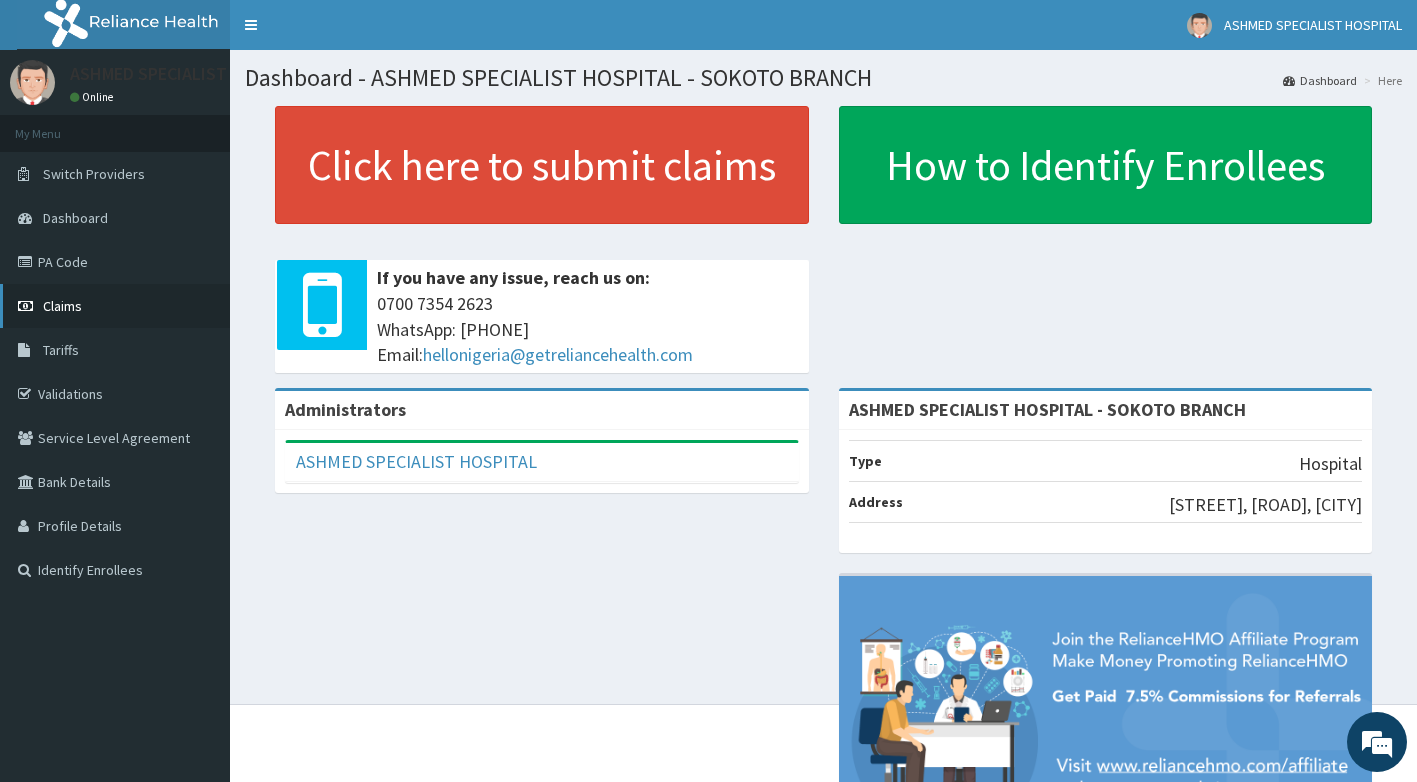 click on "Claims" at bounding box center [115, 306] 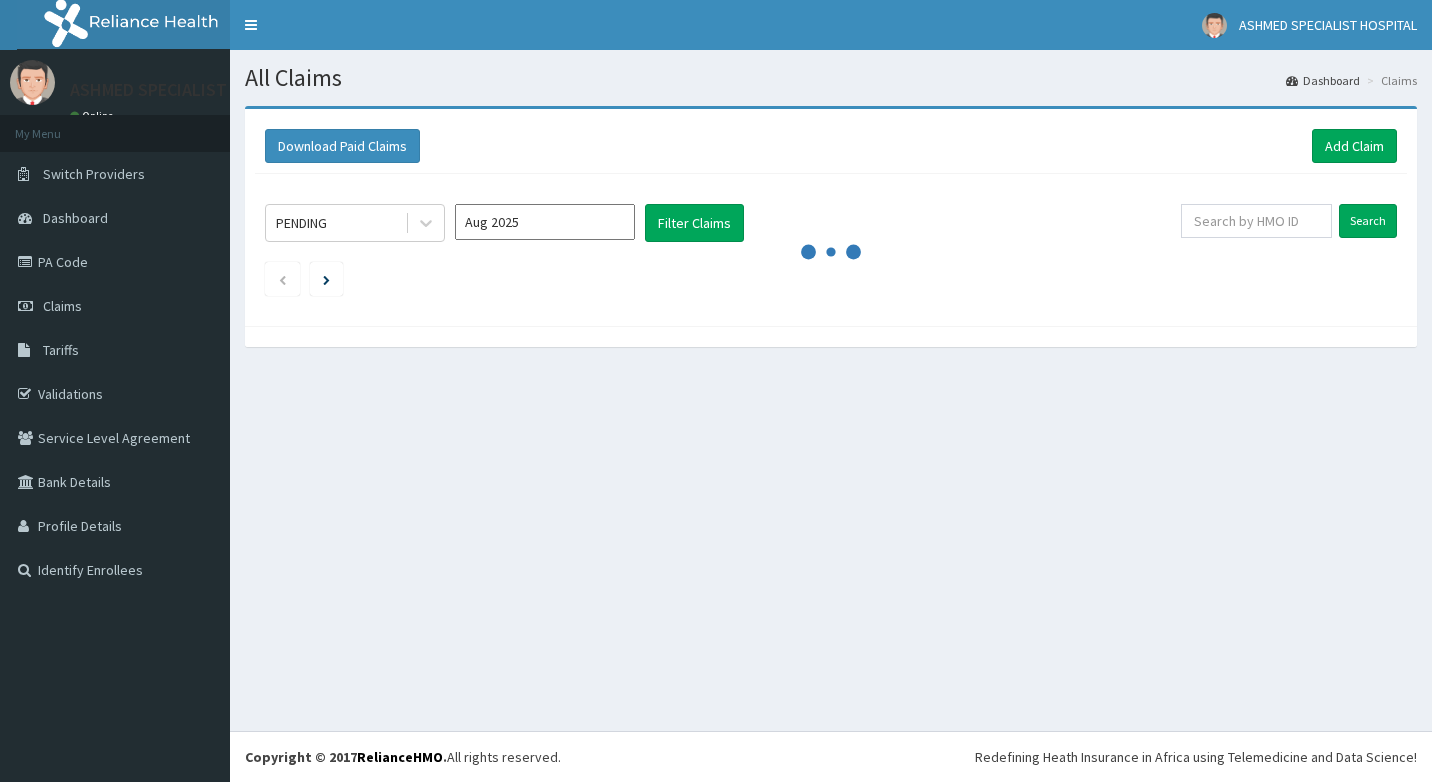 scroll, scrollTop: 0, scrollLeft: 0, axis: both 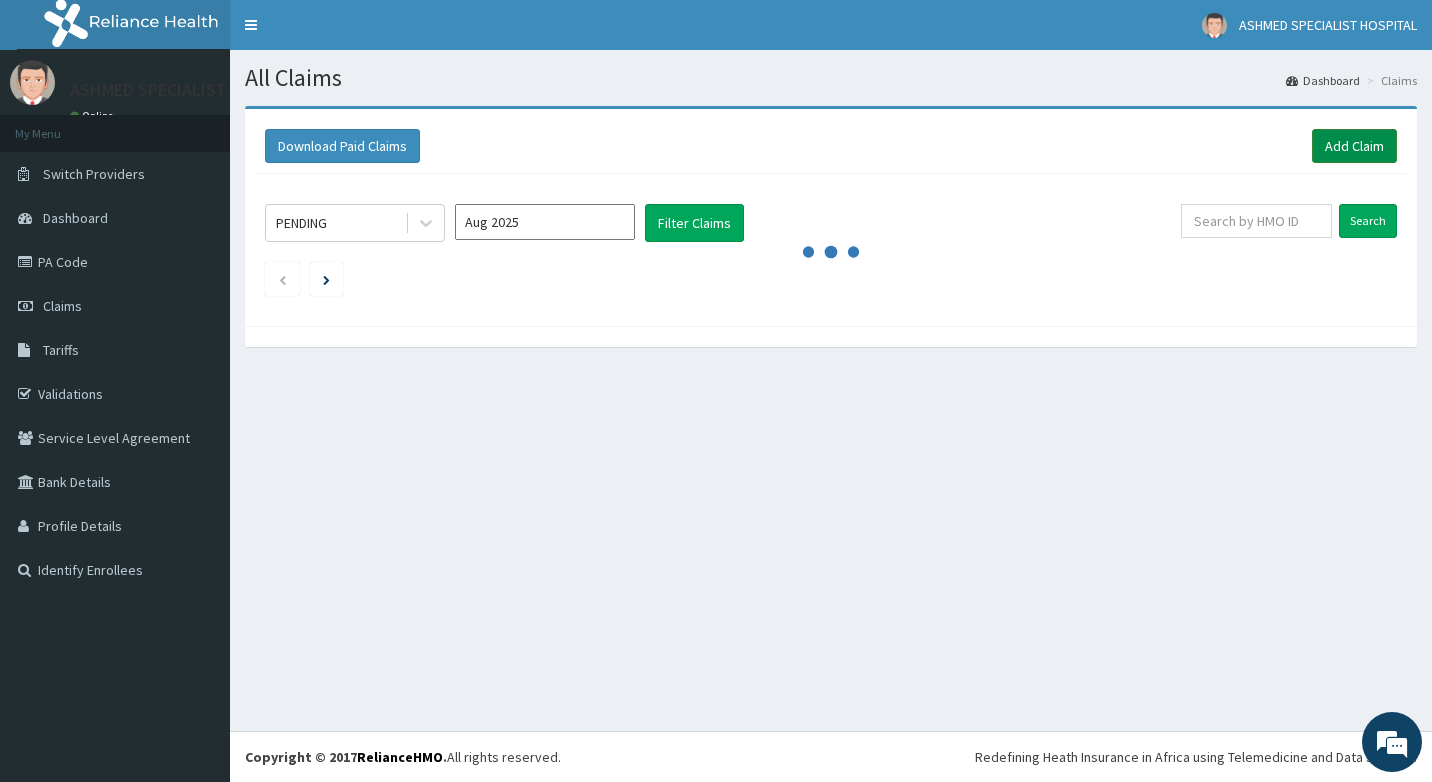 click on "Add Claim" at bounding box center [1354, 146] 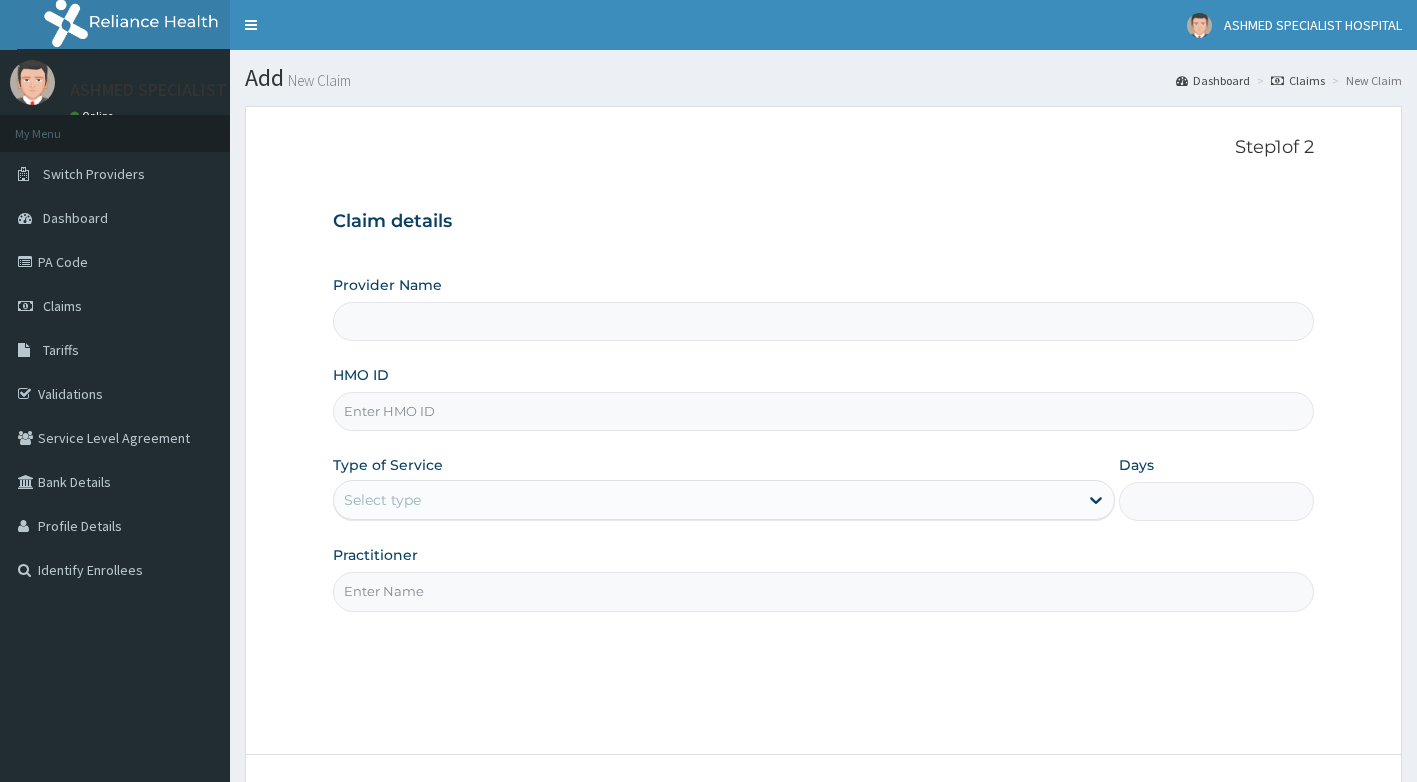 scroll, scrollTop: 0, scrollLeft: 0, axis: both 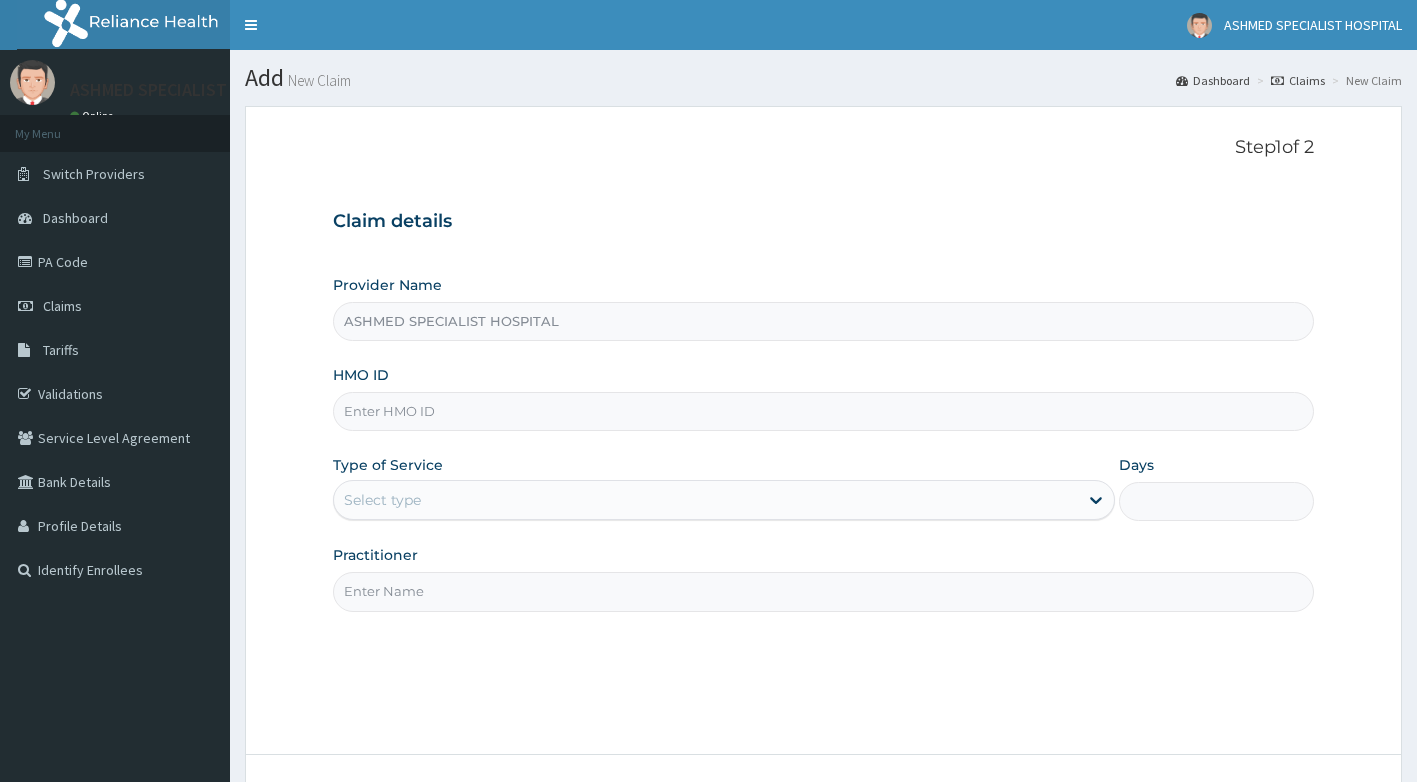 click on "HMO ID" at bounding box center [824, 411] 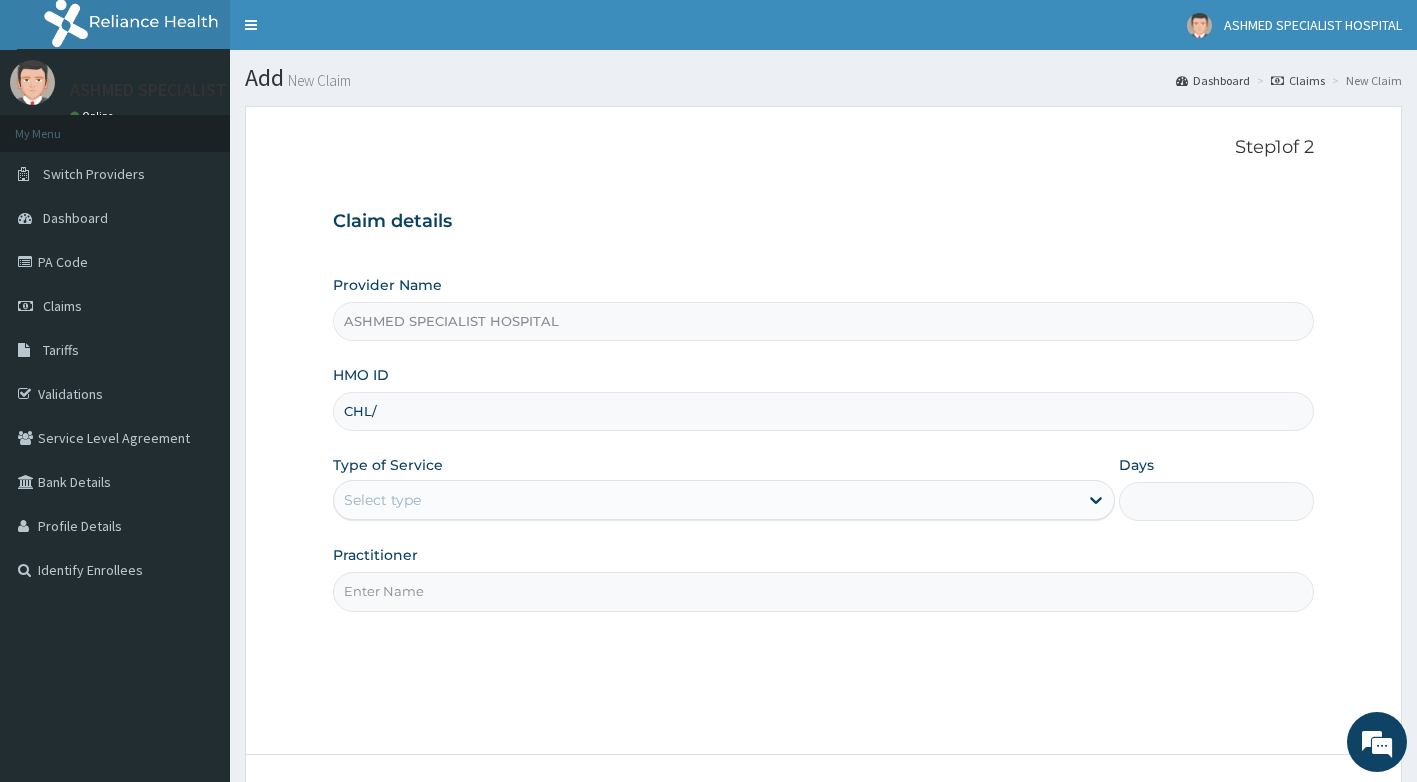 click on "CHL/" at bounding box center [824, 411] 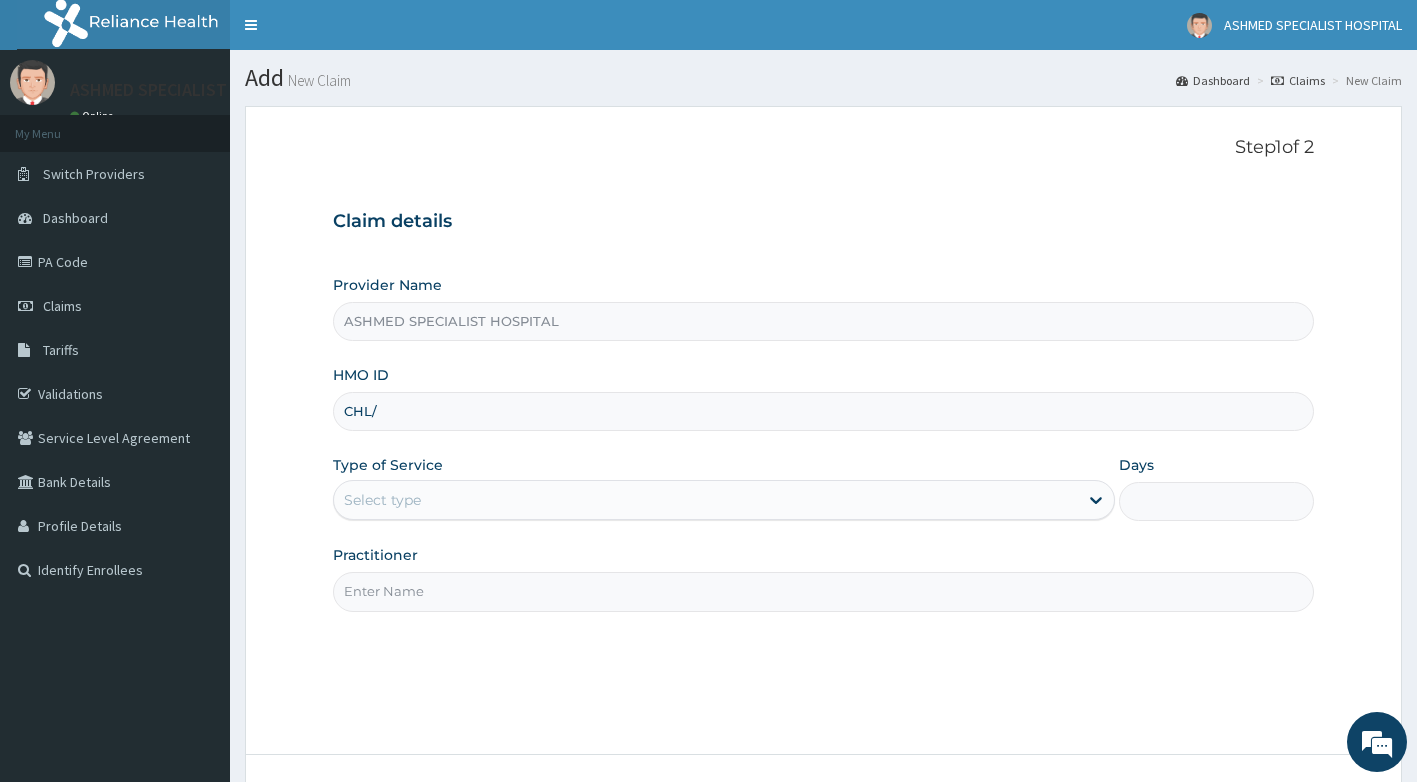 type on "CHL/11177/B" 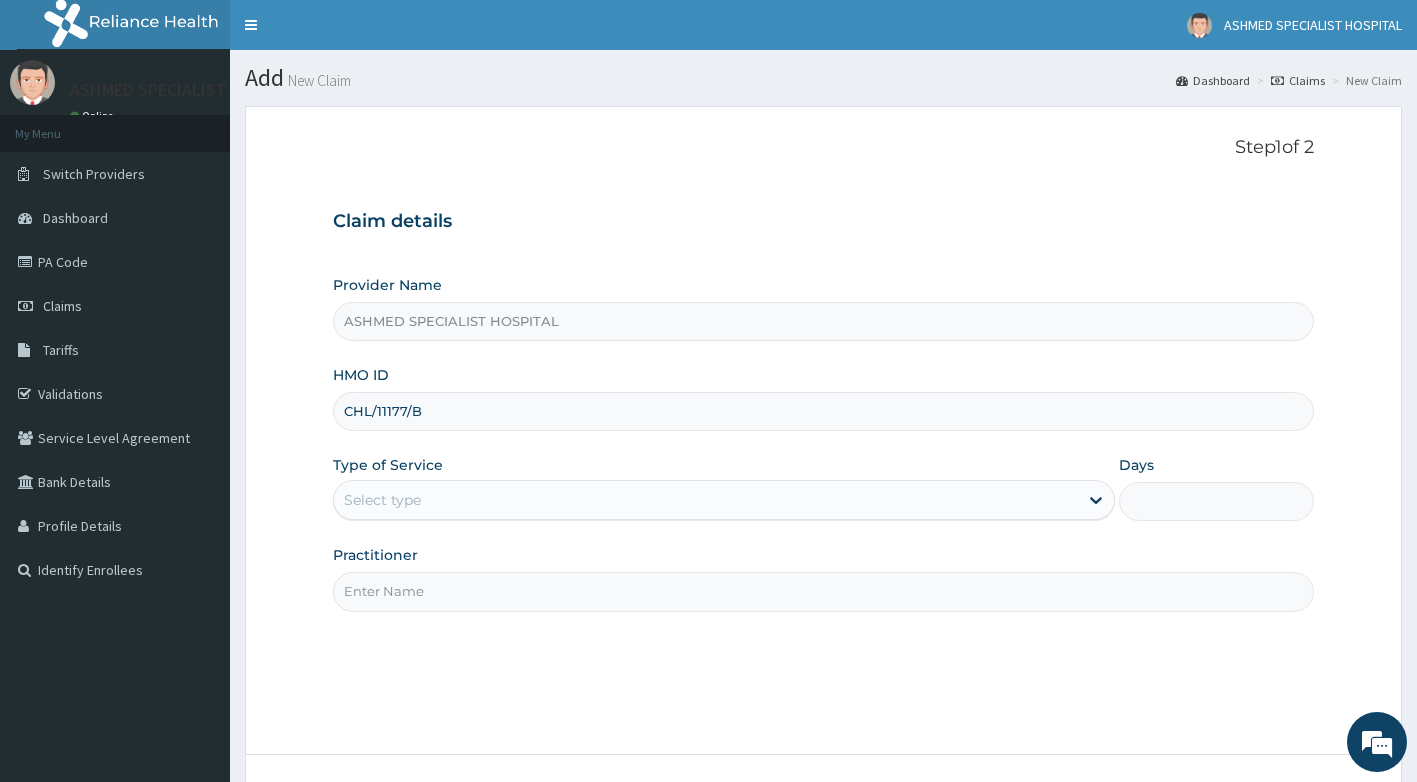 click on "Select type" at bounding box center (706, 500) 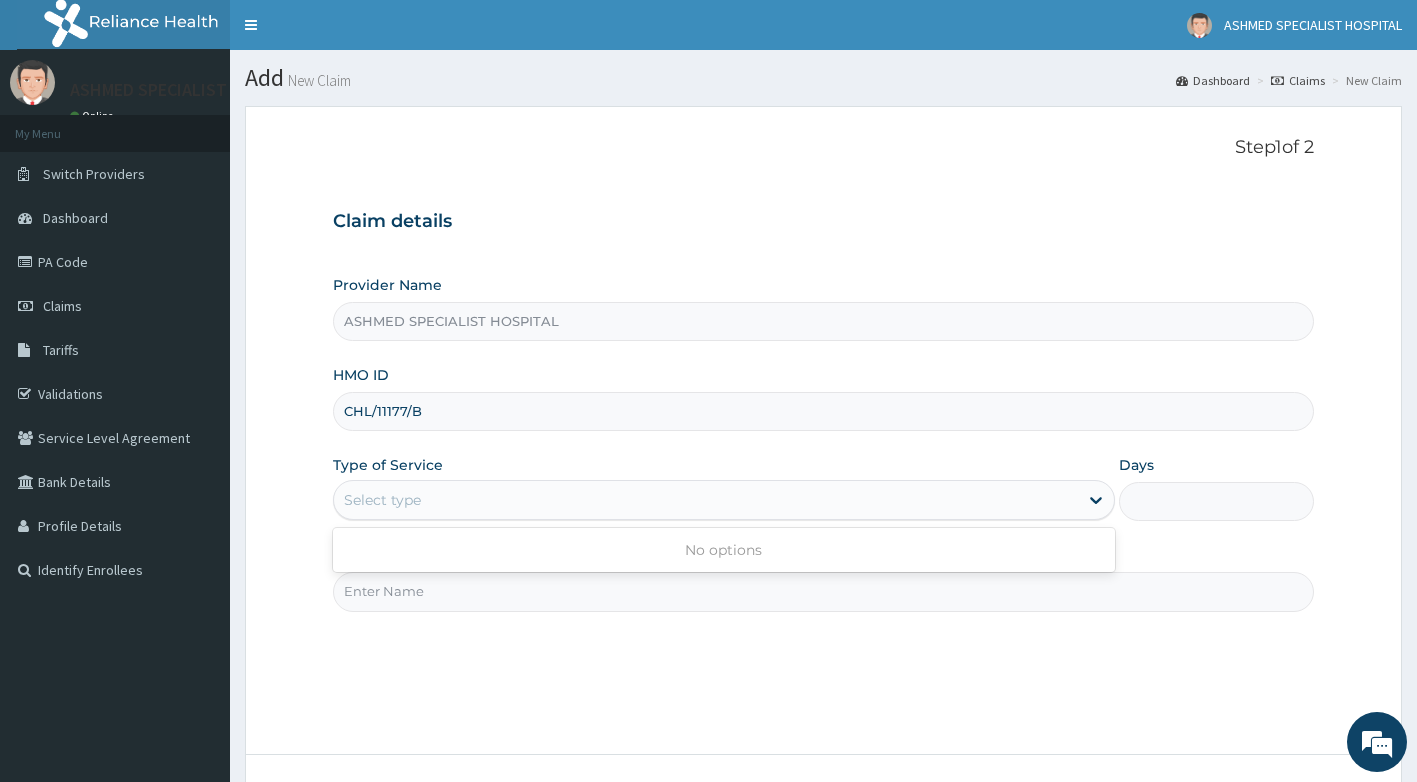 click on "Select type" at bounding box center [706, 500] 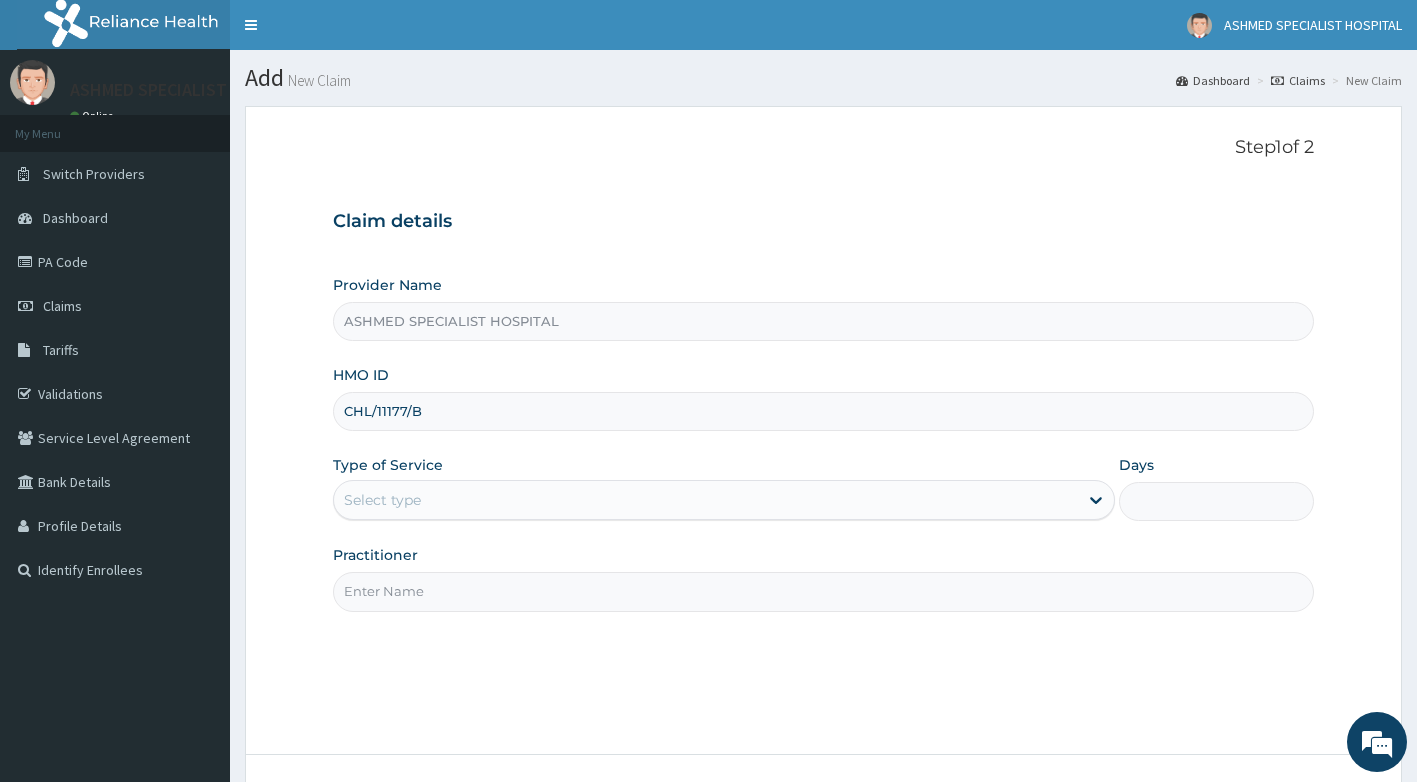 click on "Select type" at bounding box center [706, 500] 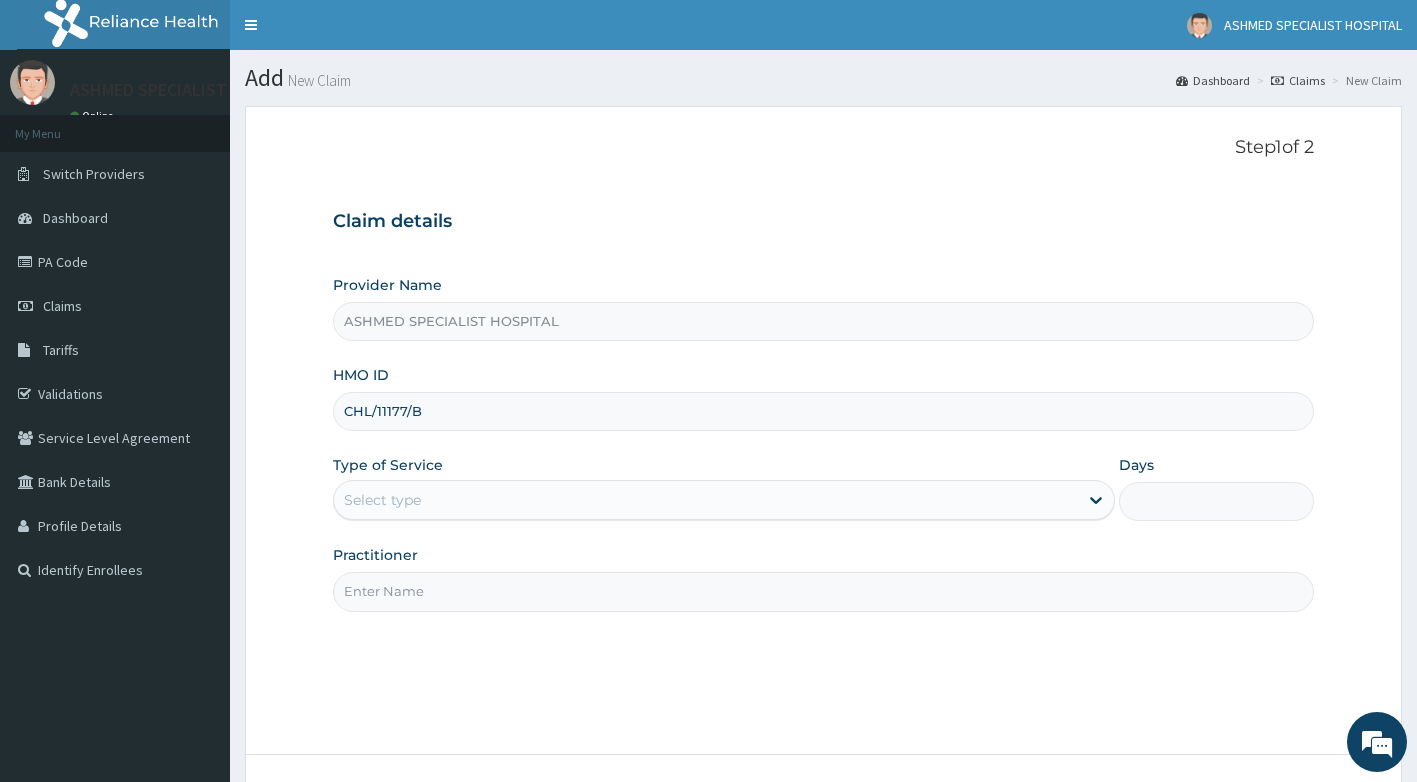 scroll, scrollTop: 0, scrollLeft: 0, axis: both 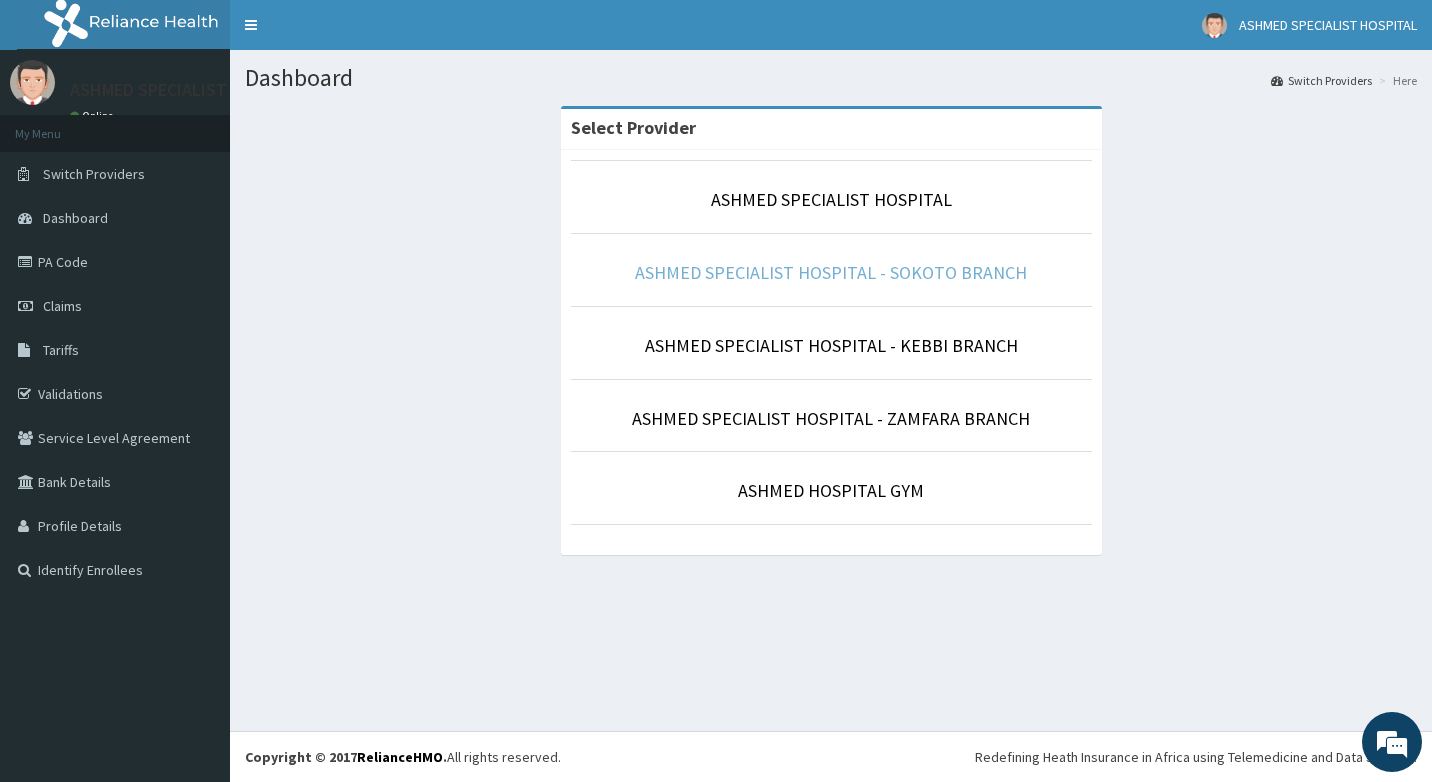 click on "ASHMED SPECIALIST HOSPITAL - SOKOTO BRANCH" at bounding box center (831, 272) 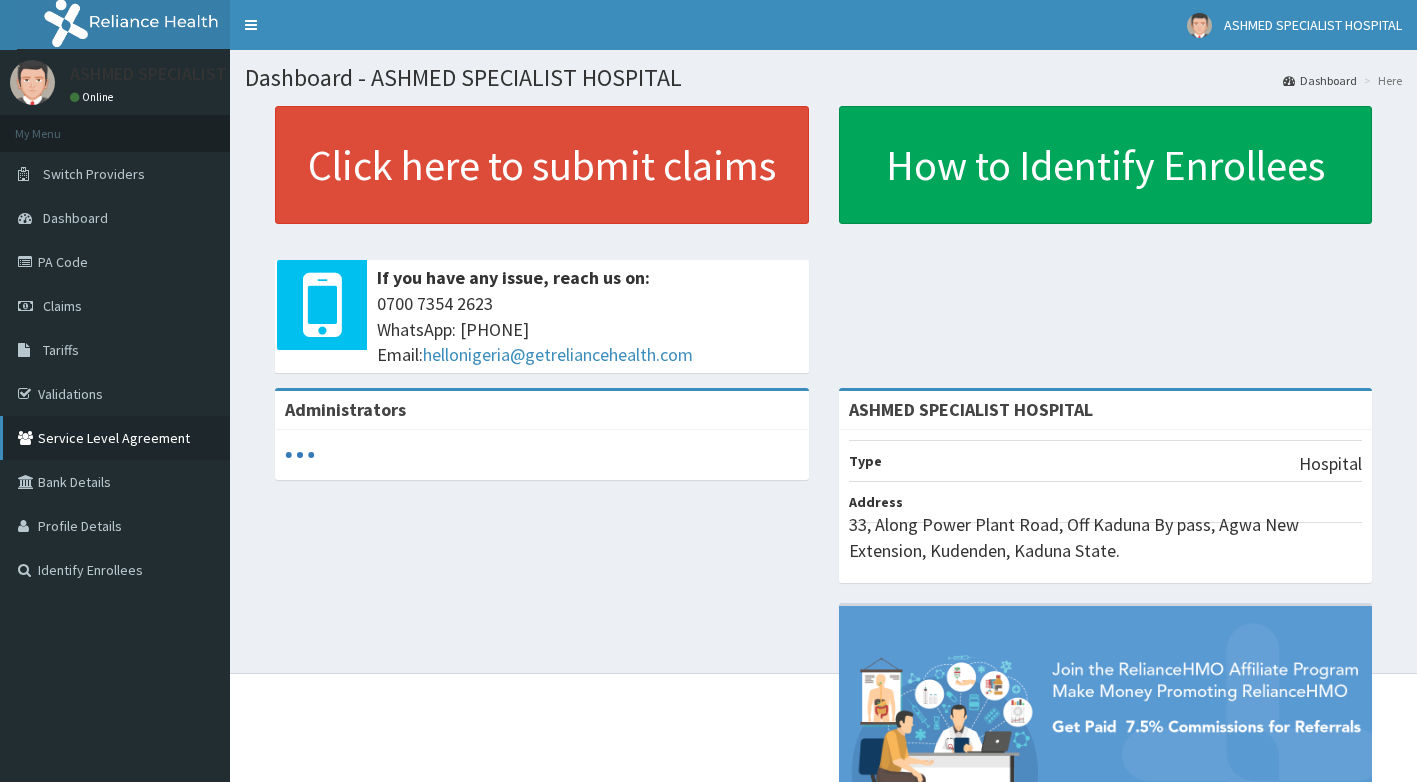 scroll, scrollTop: 0, scrollLeft: 0, axis: both 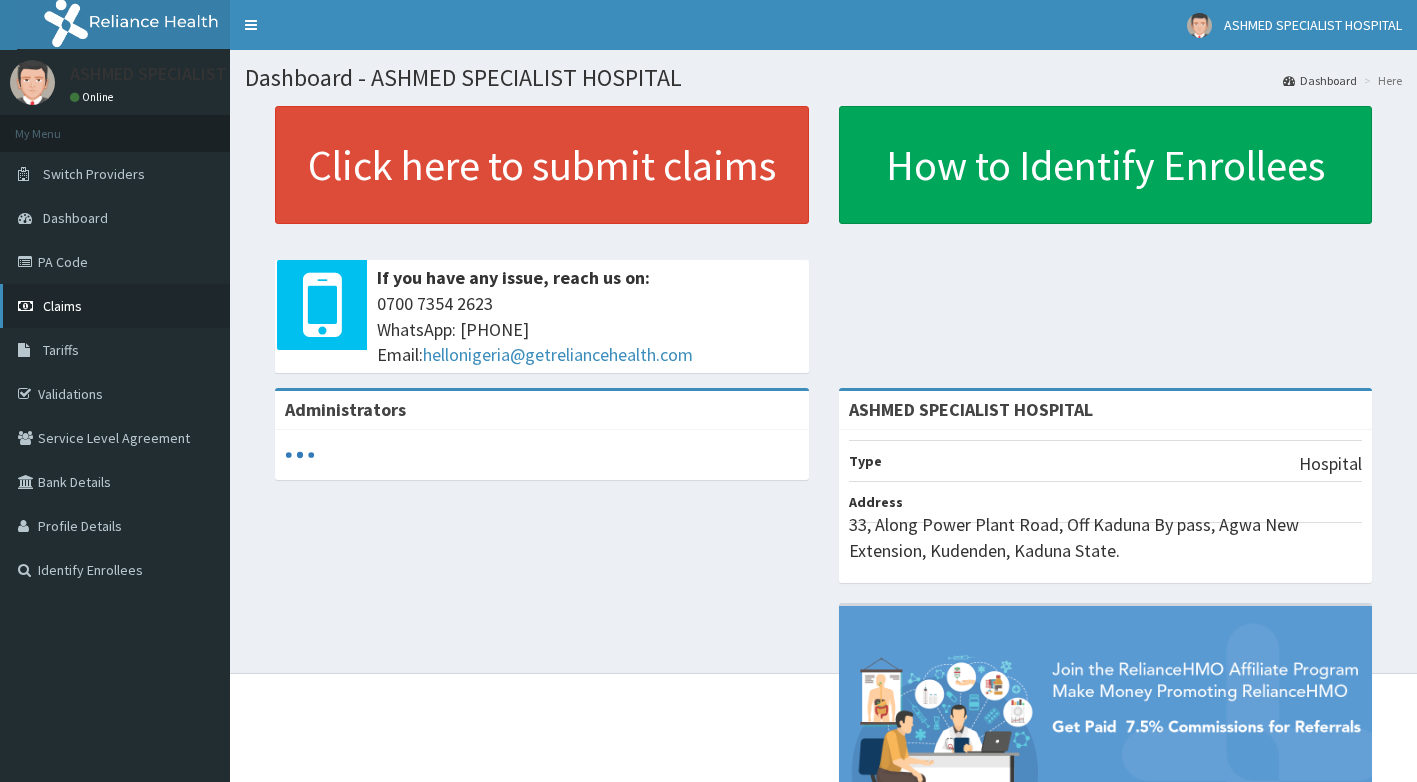 click on "Claims" at bounding box center (62, 306) 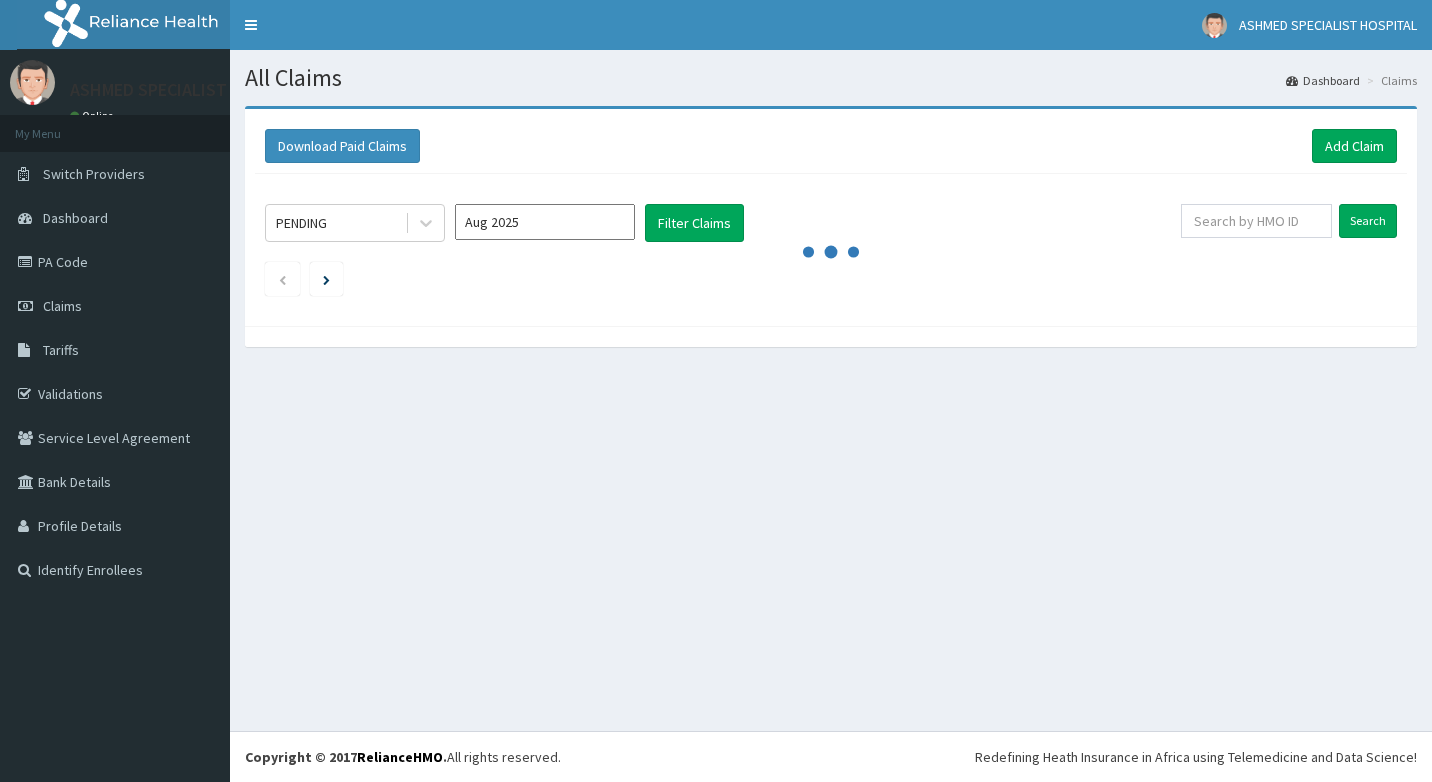 scroll, scrollTop: 0, scrollLeft: 0, axis: both 